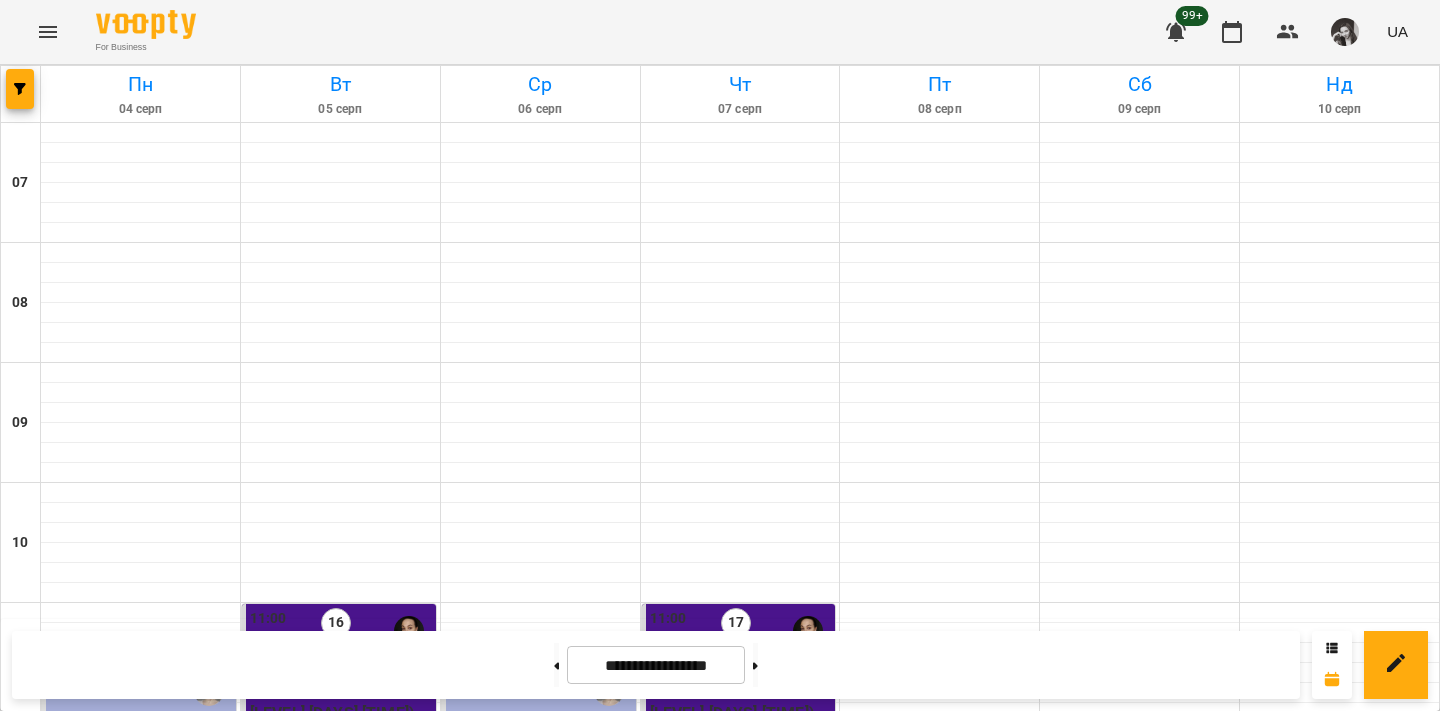 scroll, scrollTop: 0, scrollLeft: 0, axis: both 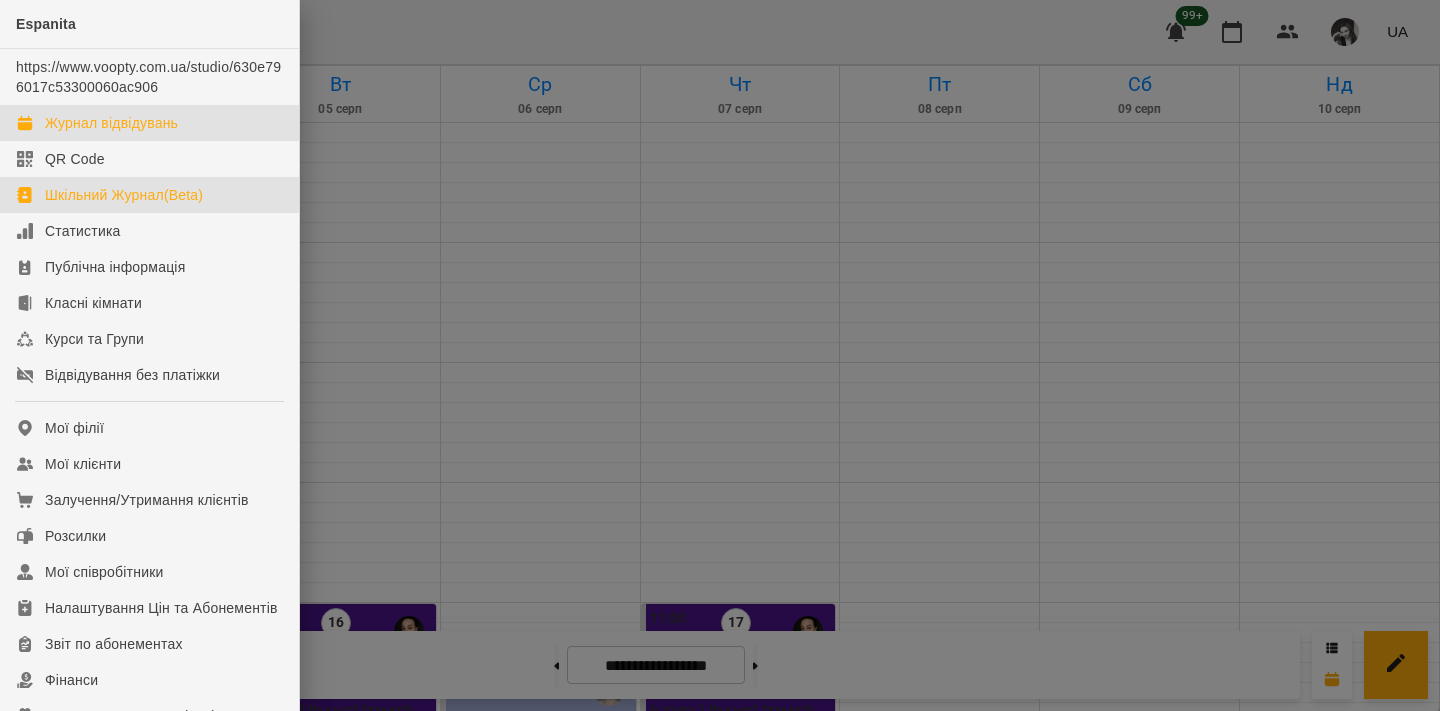 click on "Шкільний Журнал(Beta)" at bounding box center (124, 195) 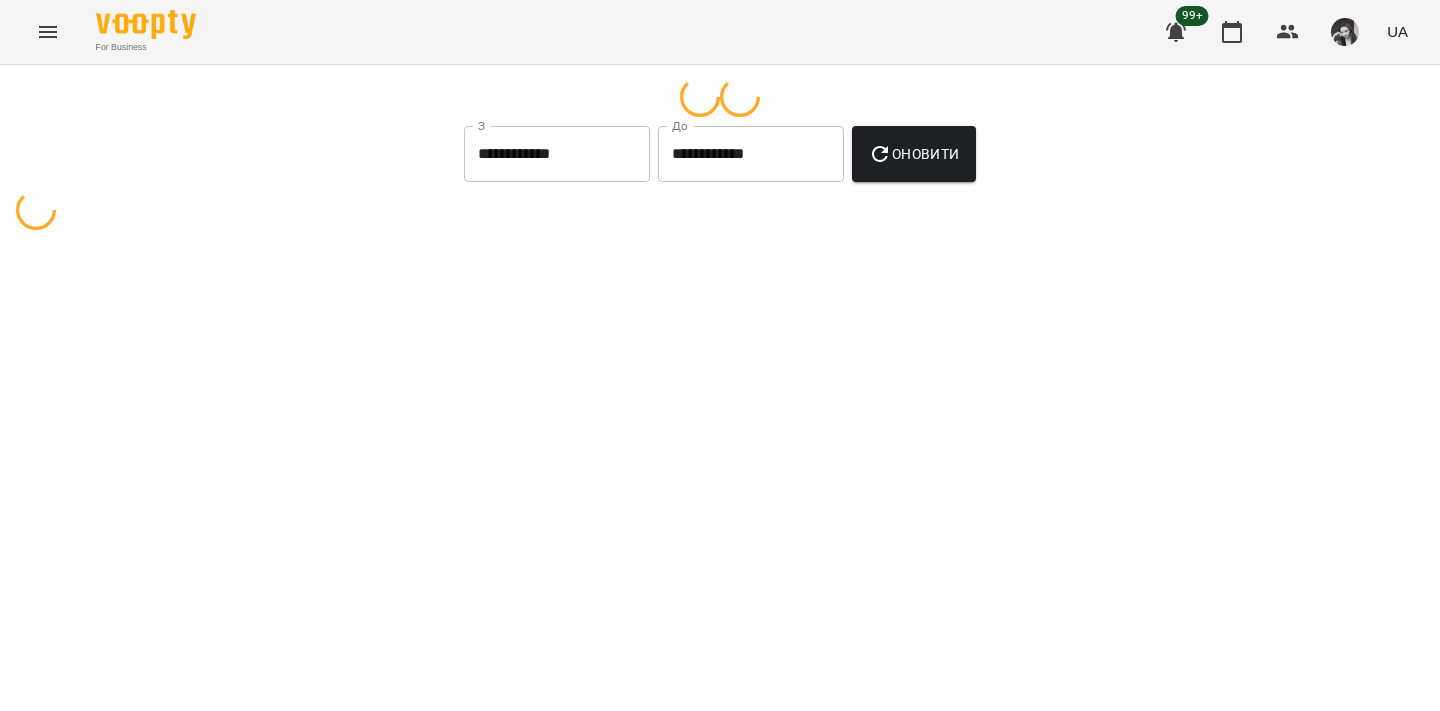 select on "**********" 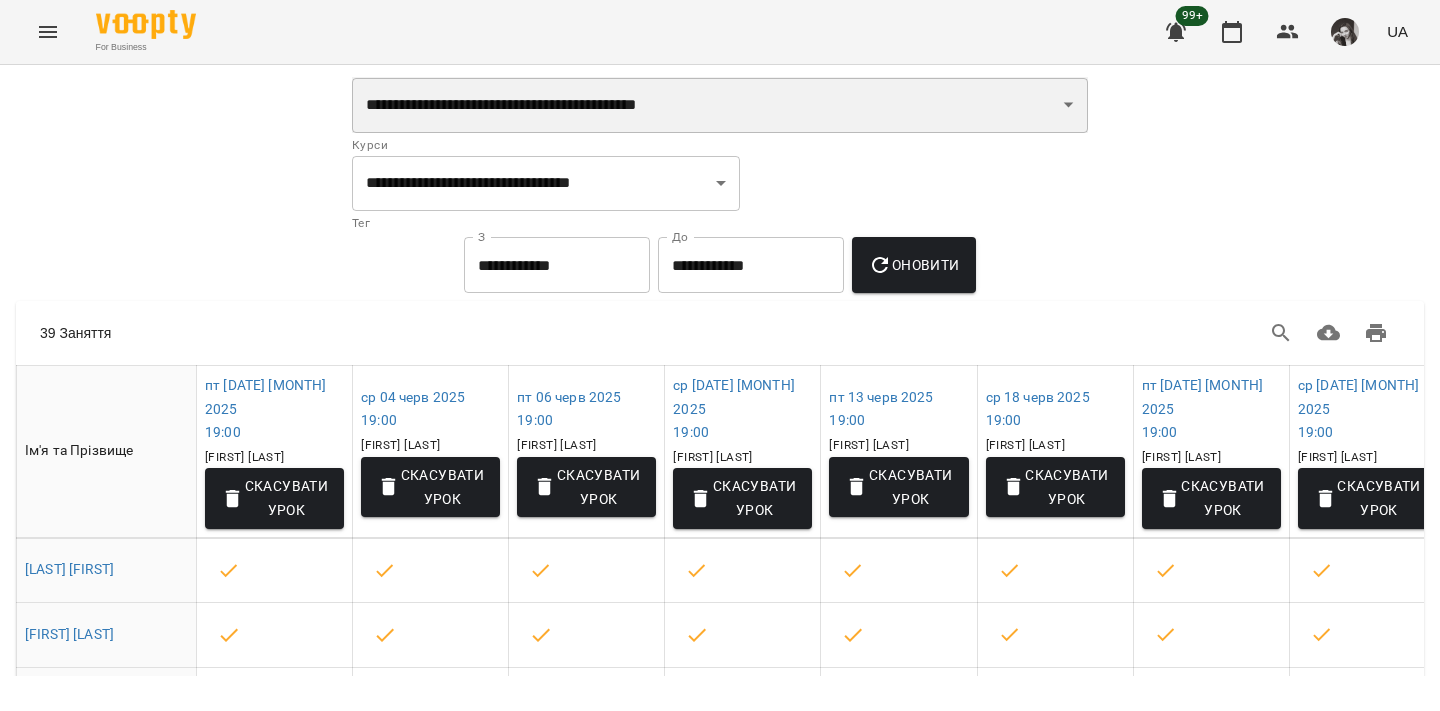 click on "**********" at bounding box center (720, 105) 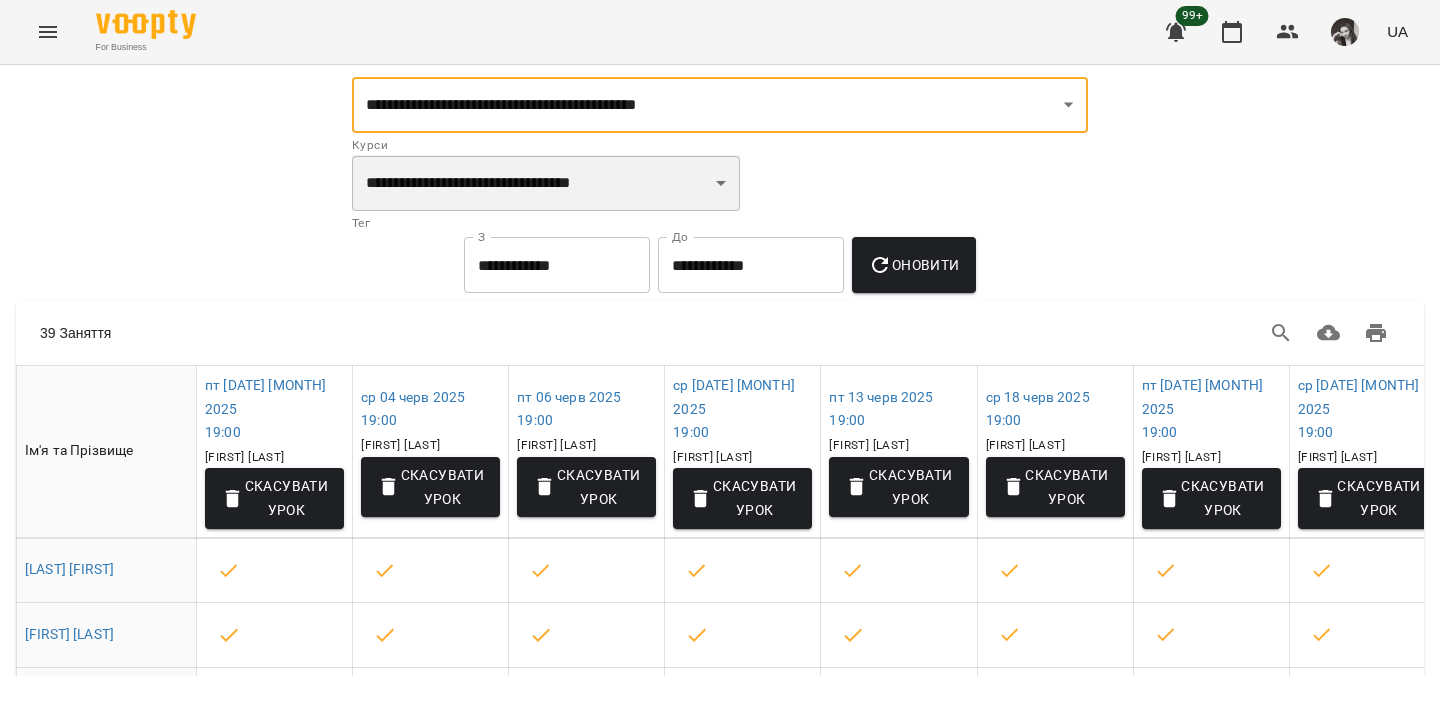 click on "**********" at bounding box center (546, 183) 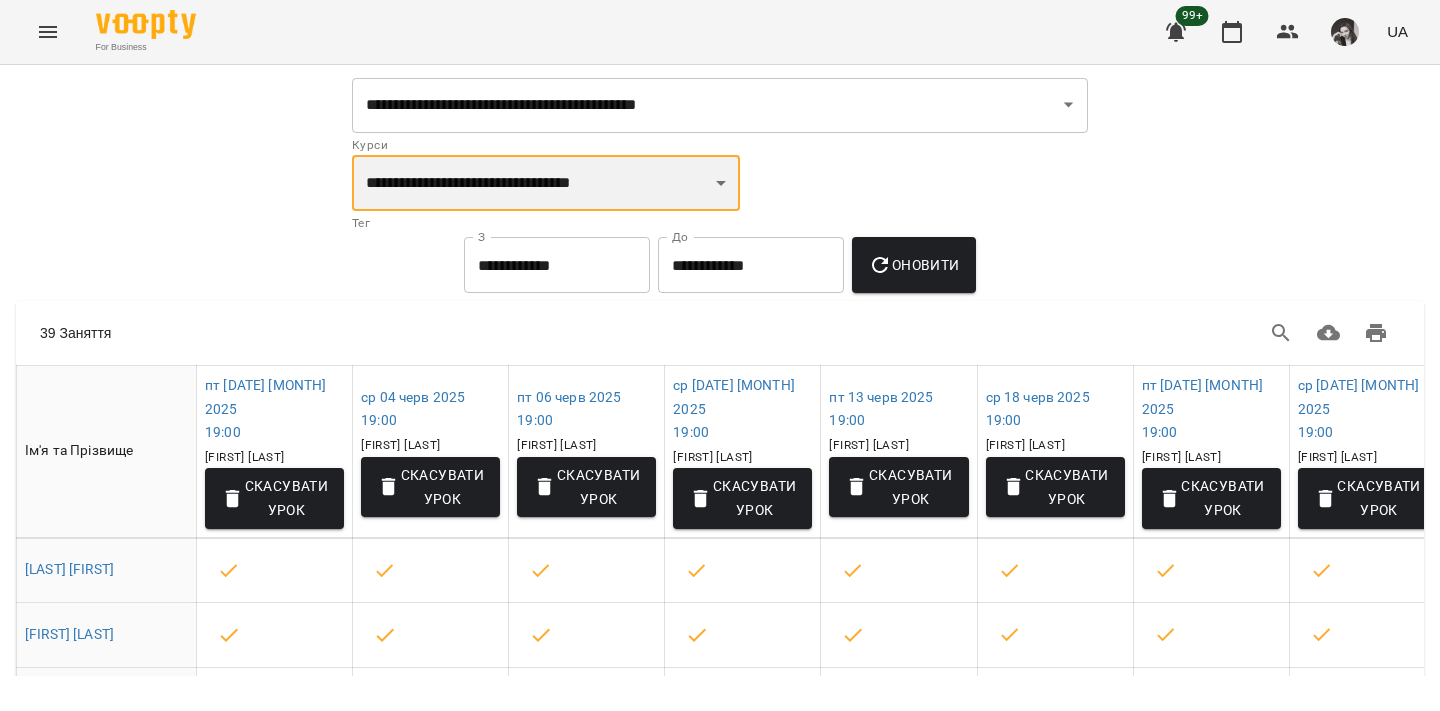 select on "**********" 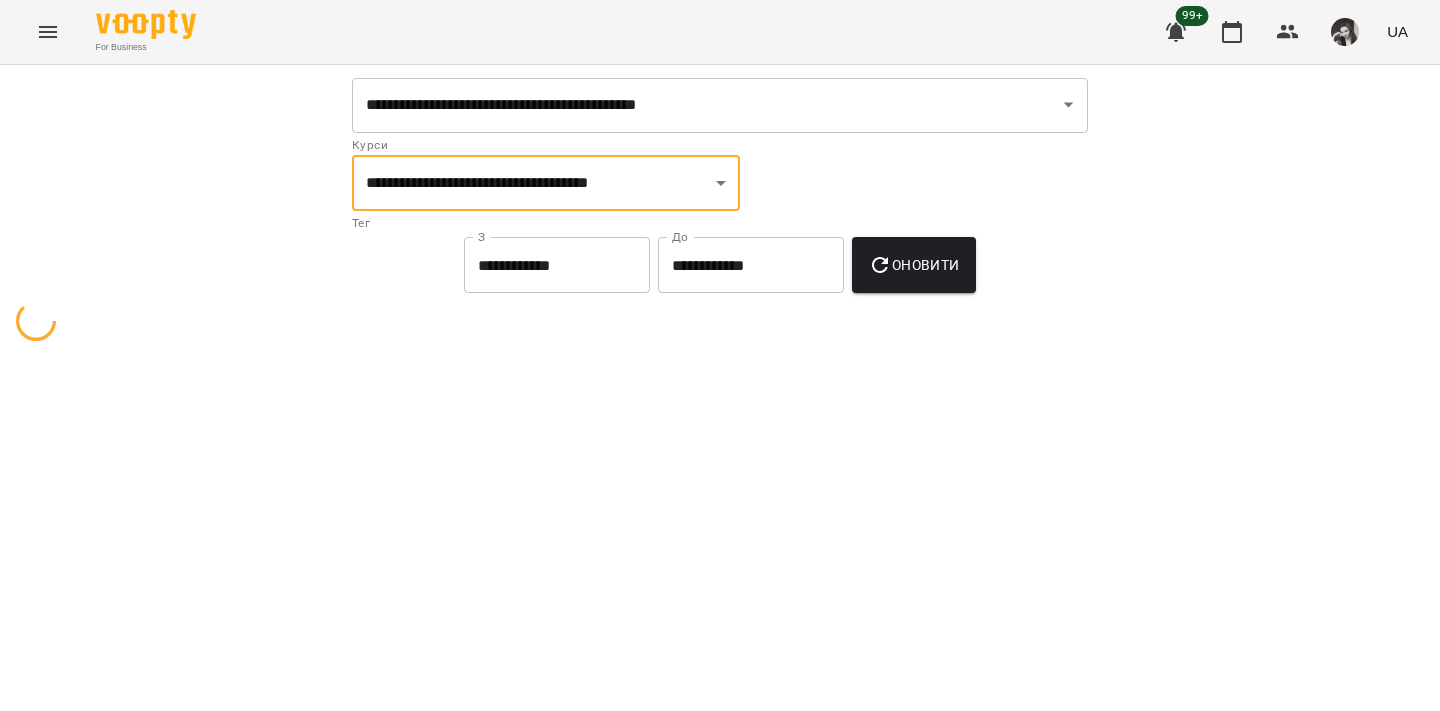 click on "Оновити" at bounding box center (913, 265) 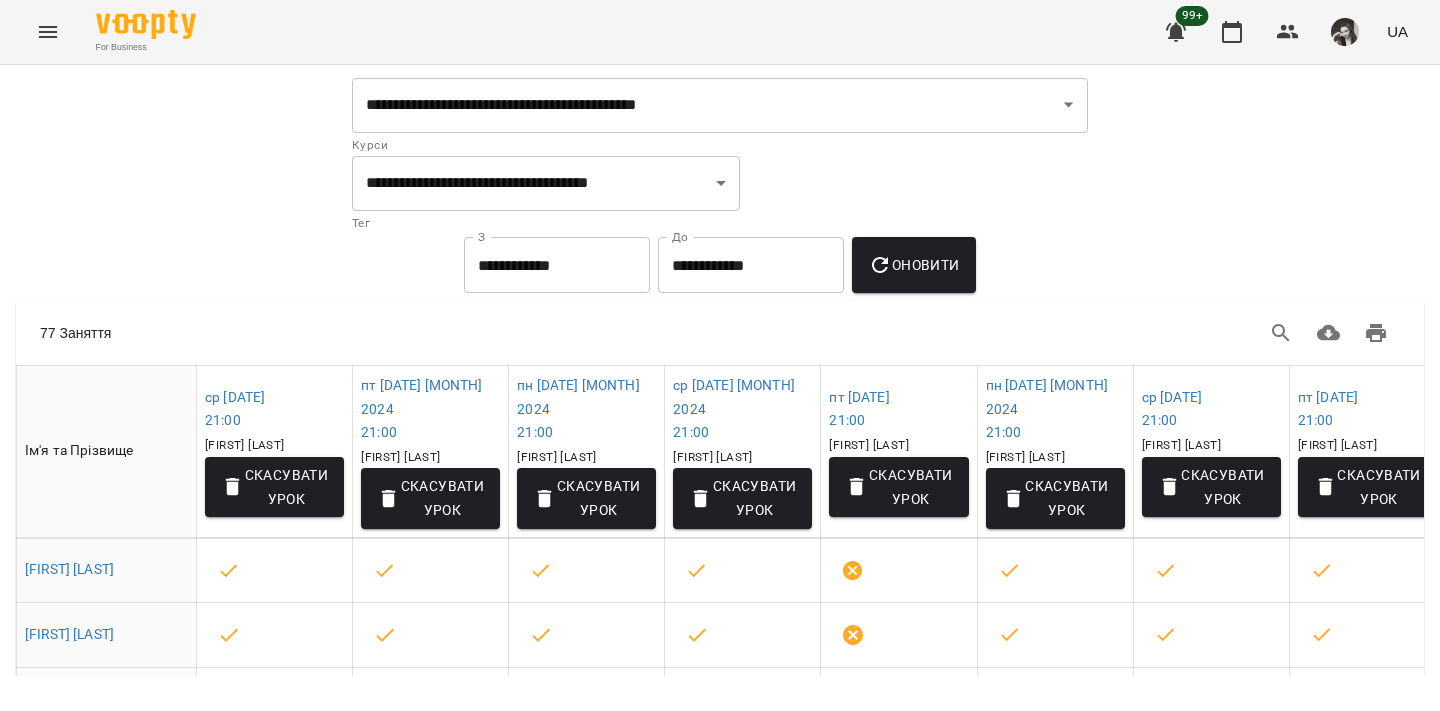 scroll, scrollTop: 160, scrollLeft: 0, axis: vertical 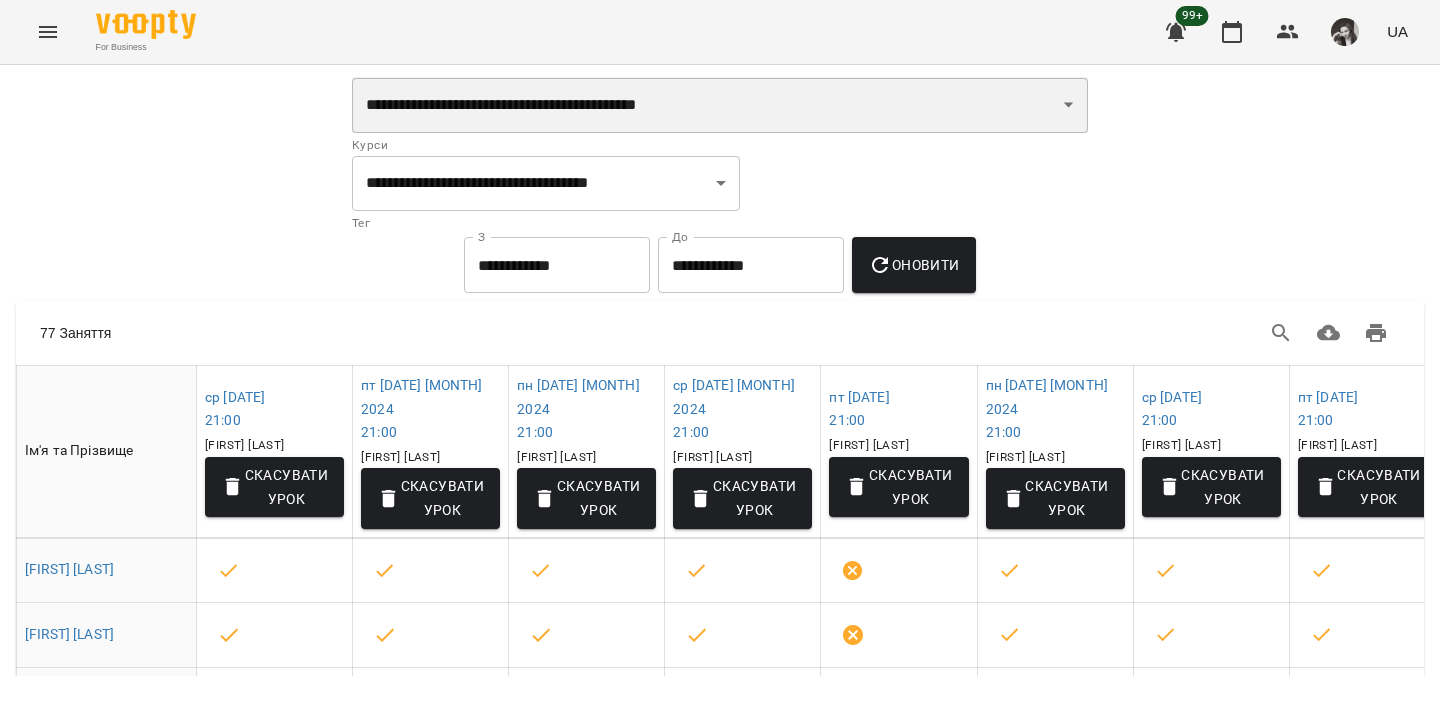click on "**********" at bounding box center (720, 105) 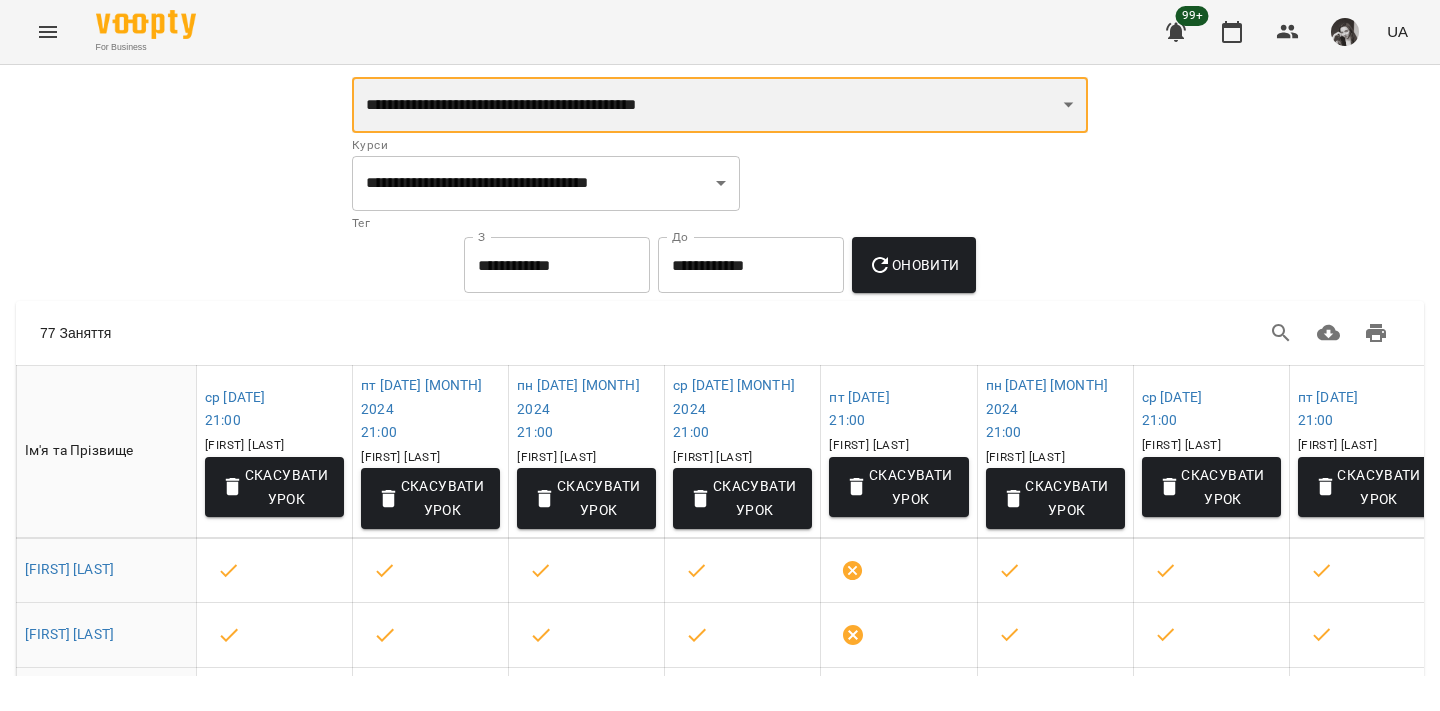select on "**********" 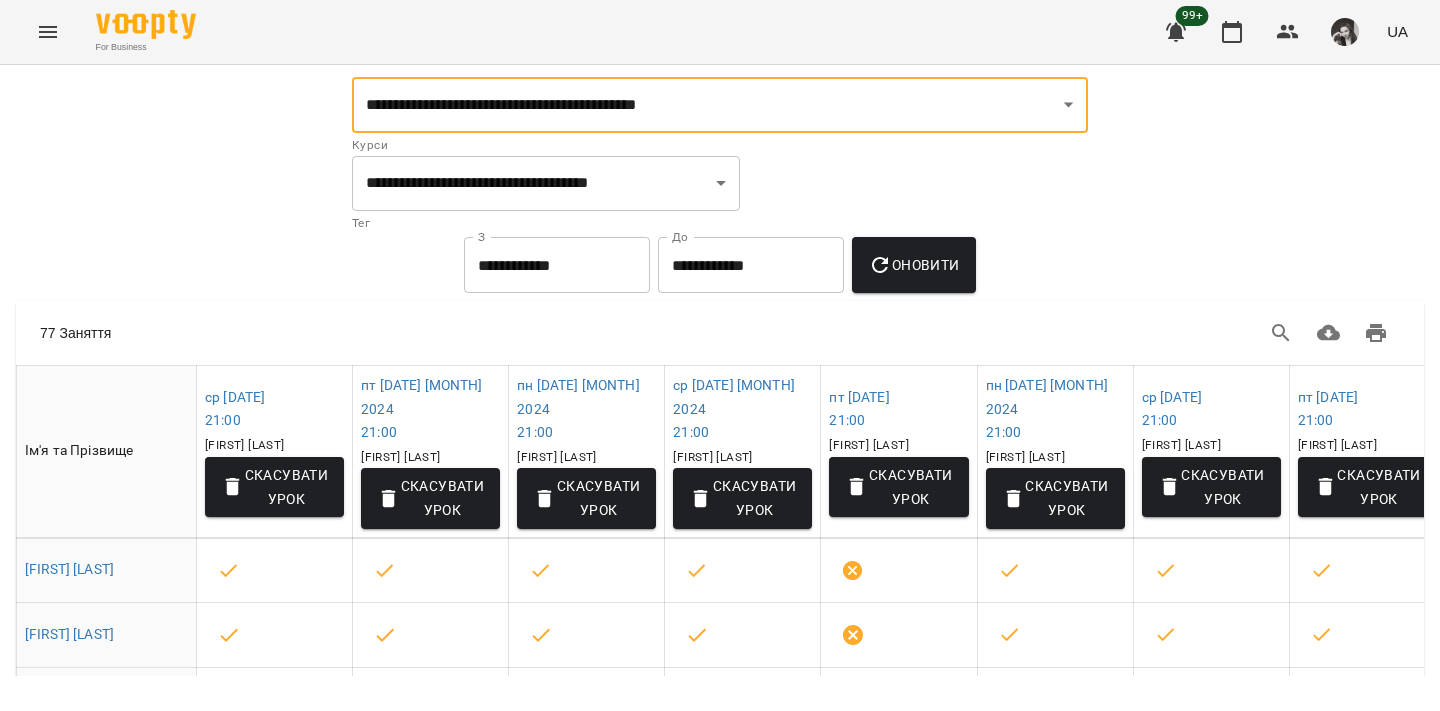click on "Оновити" at bounding box center (913, 265) 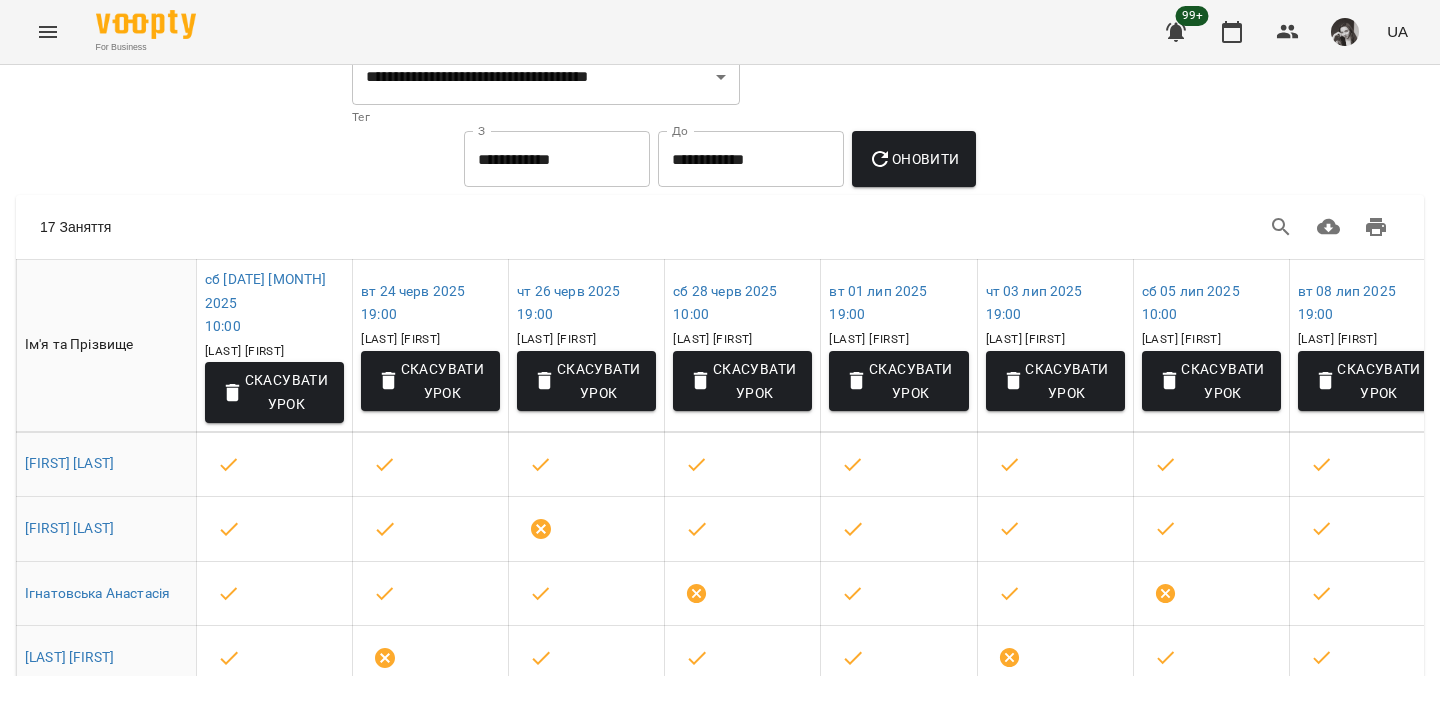 scroll, scrollTop: 110, scrollLeft: 0, axis: vertical 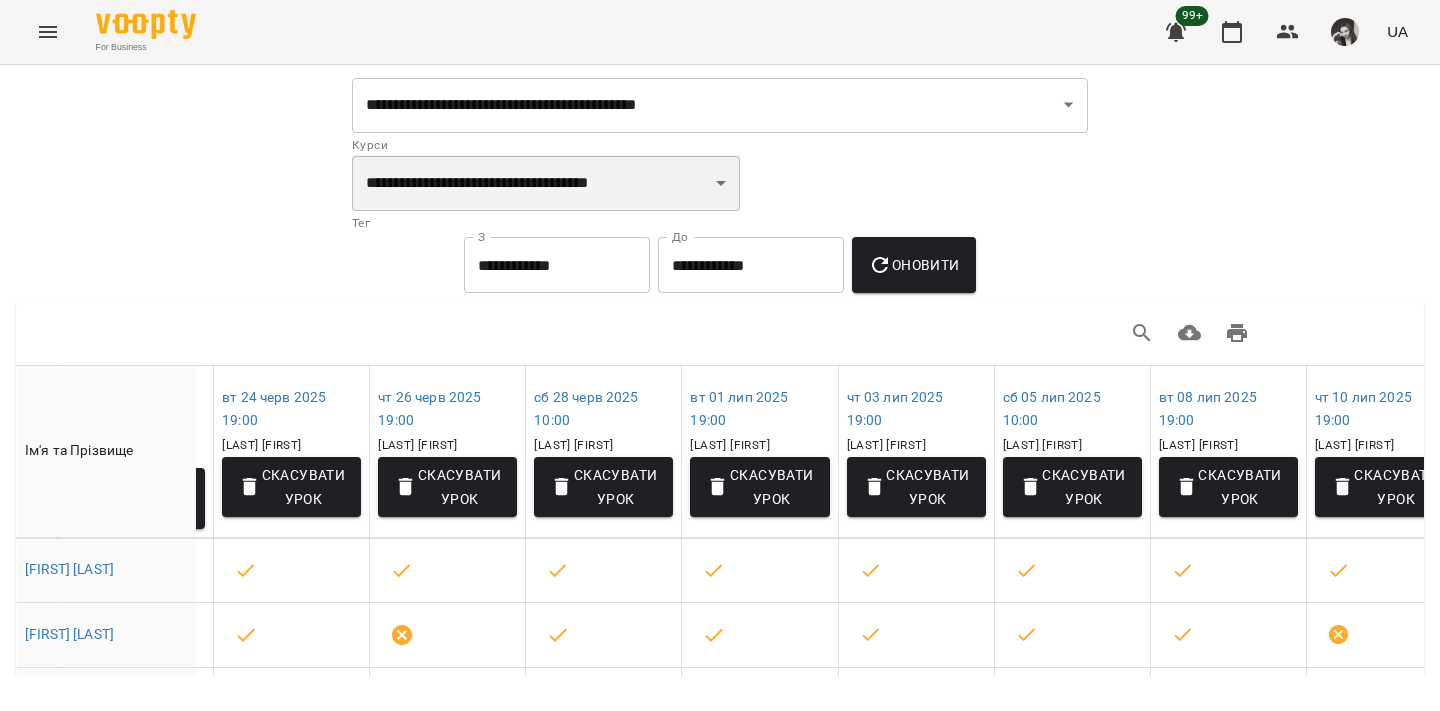 click on "**********" at bounding box center [546, 183] 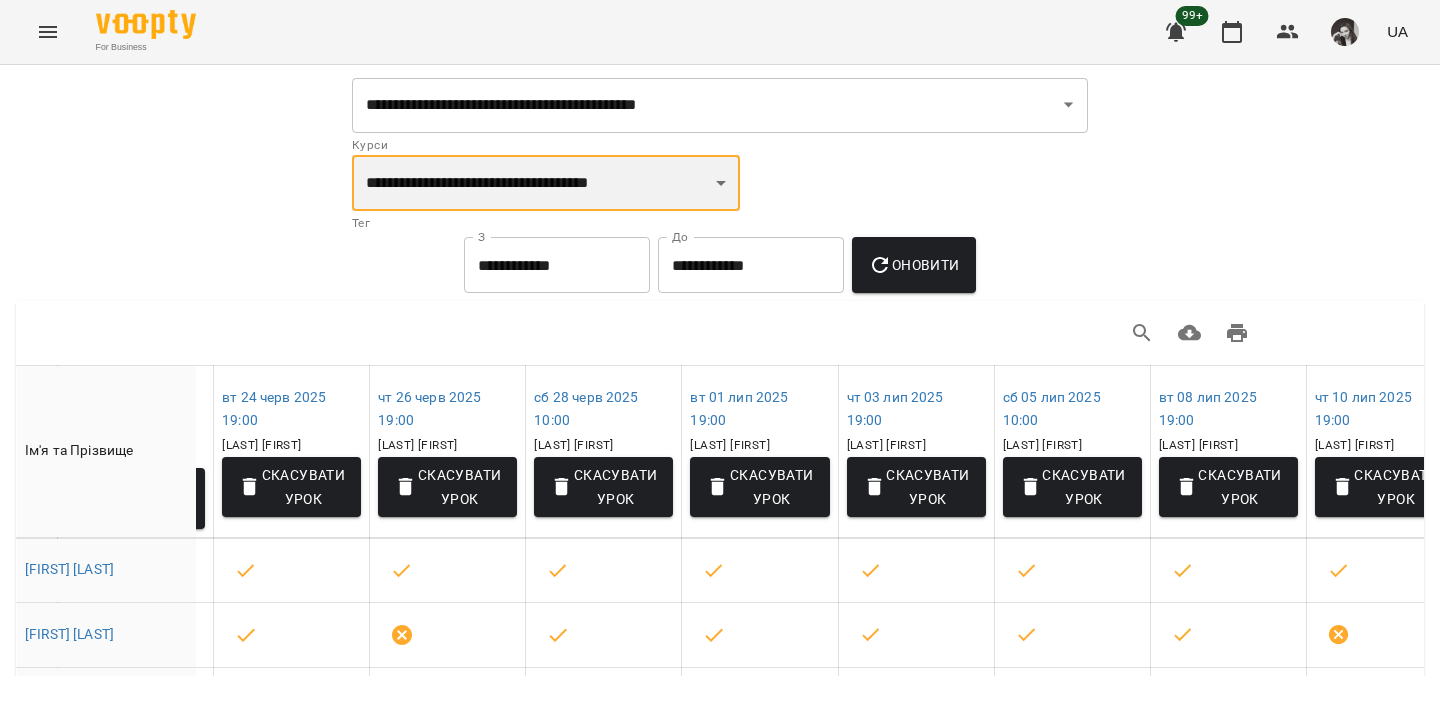 select on "**********" 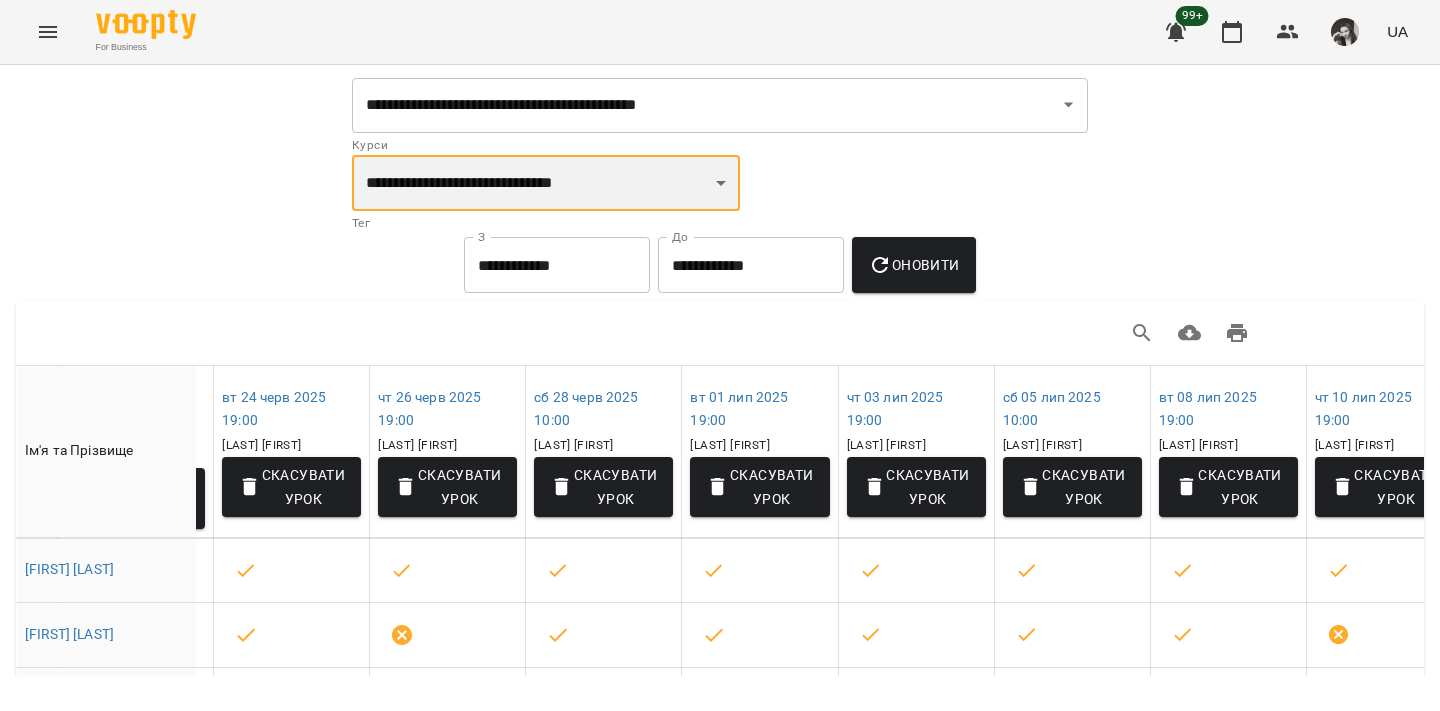 select on "**********" 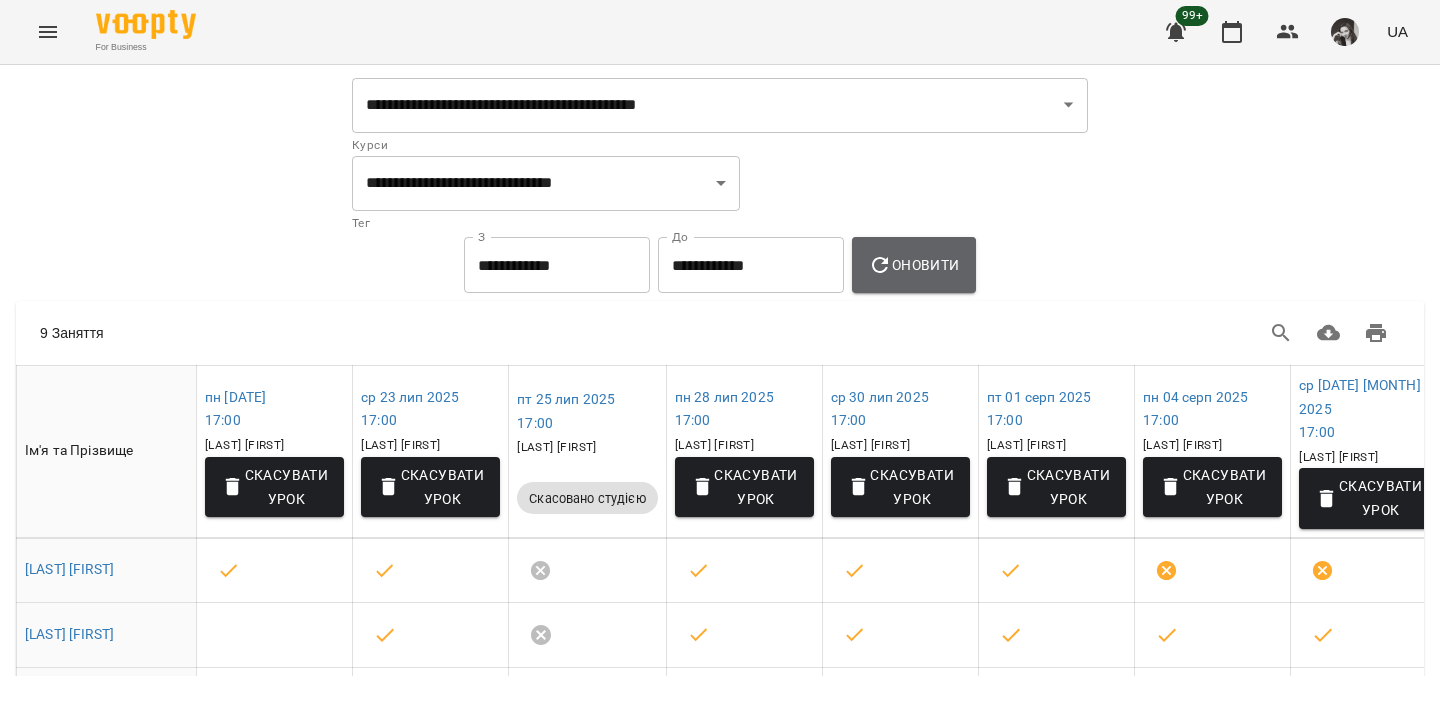 click on "Оновити" at bounding box center [913, 265] 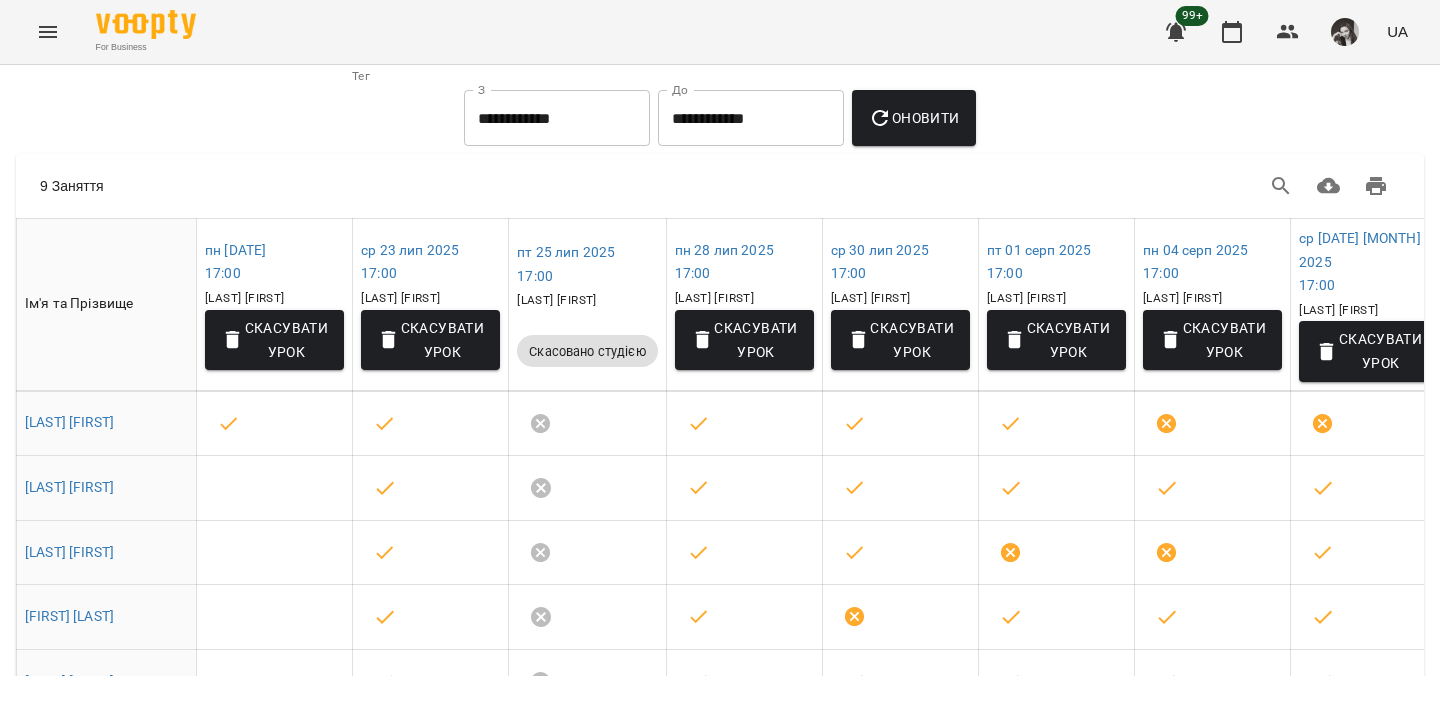 scroll, scrollTop: 149, scrollLeft: 0, axis: vertical 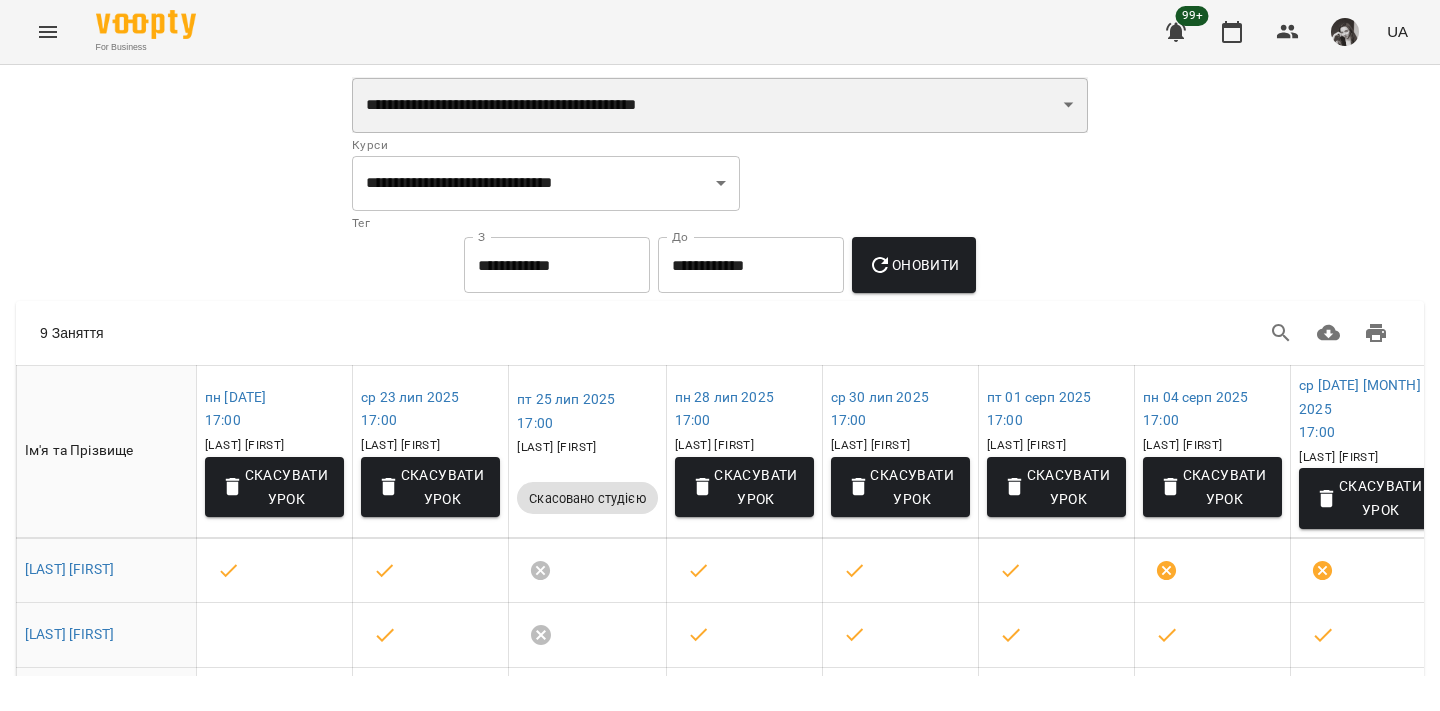click on "**********" at bounding box center (720, 105) 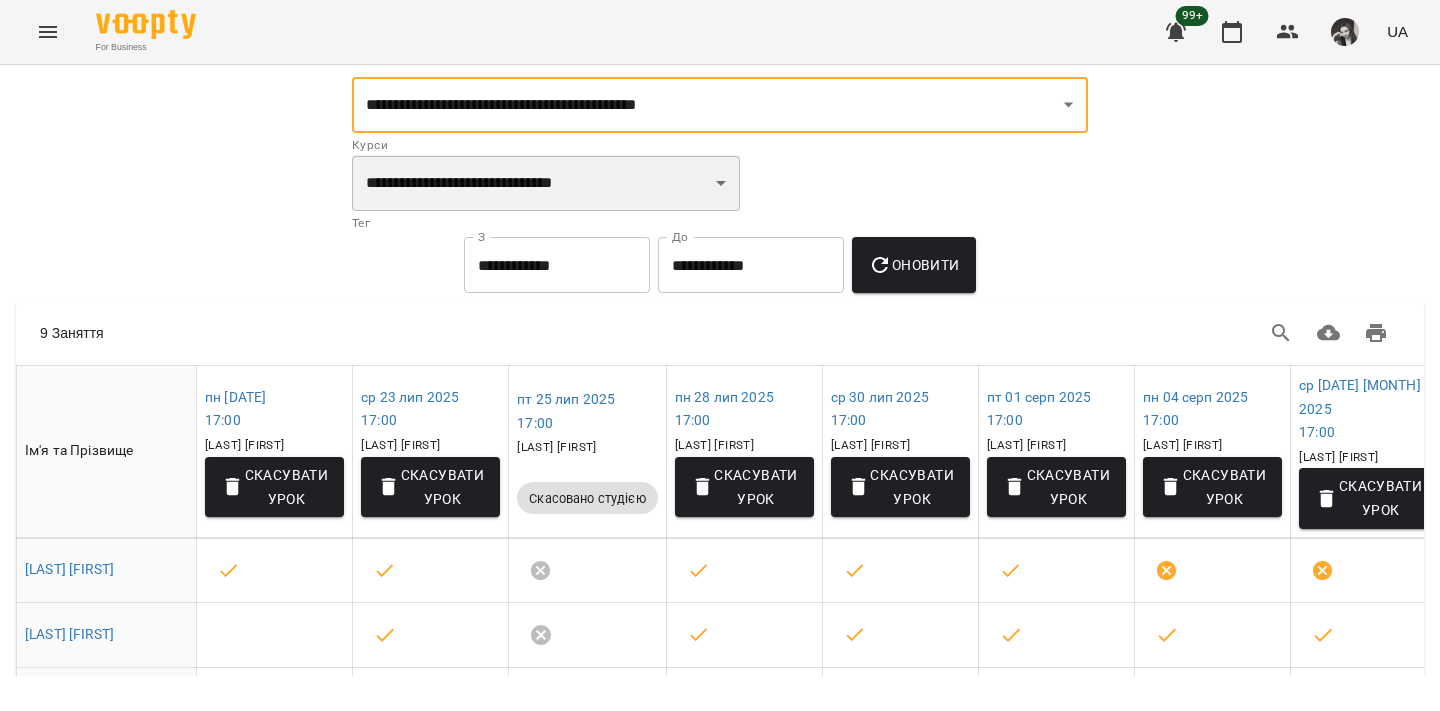 click on "**********" at bounding box center [546, 183] 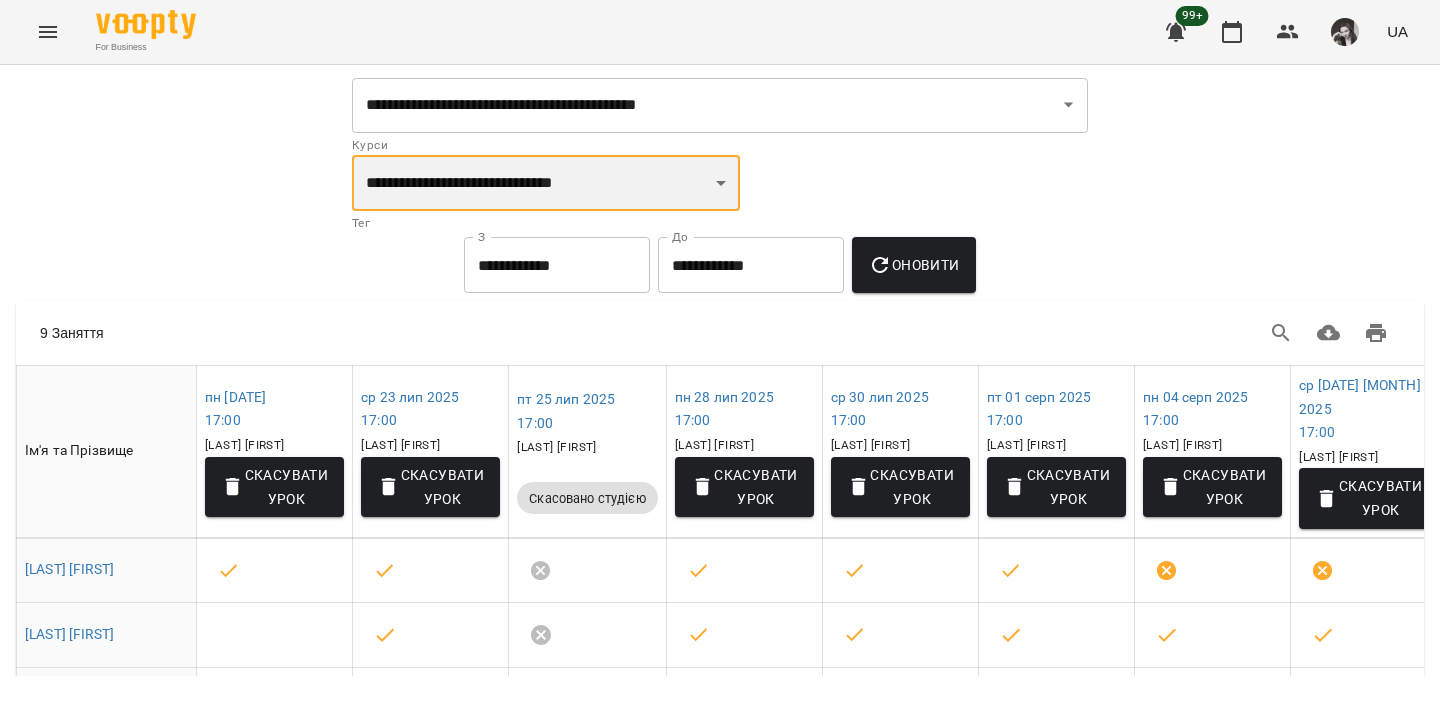 select on "**********" 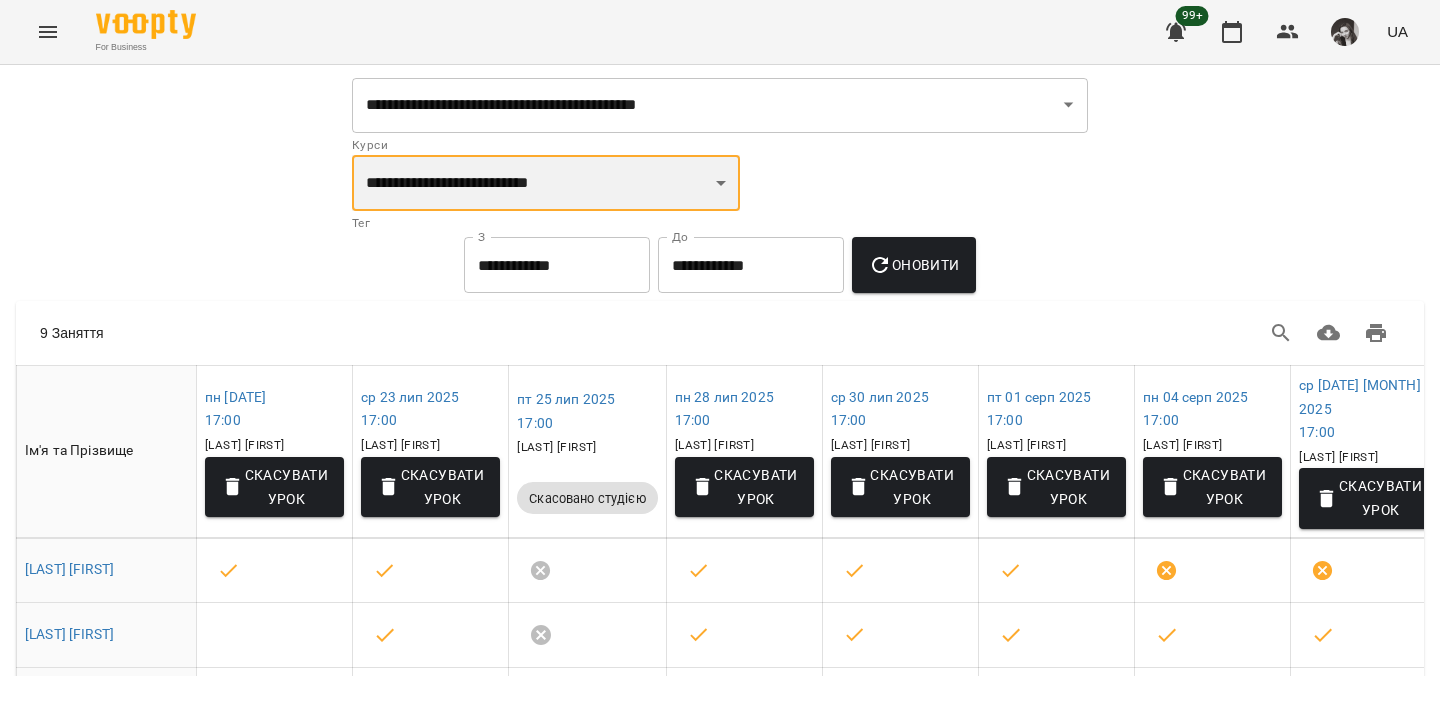 select on "**********" 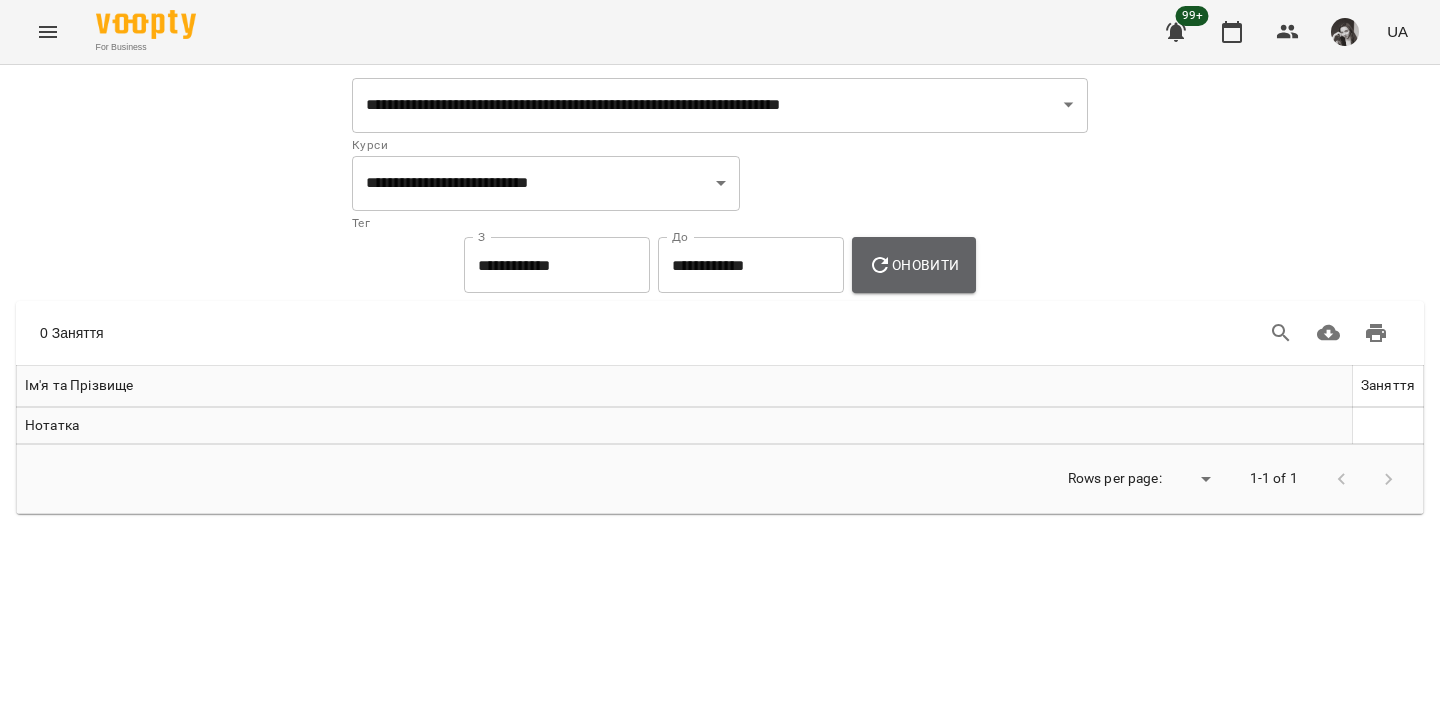 click on "Оновити" at bounding box center [913, 265] 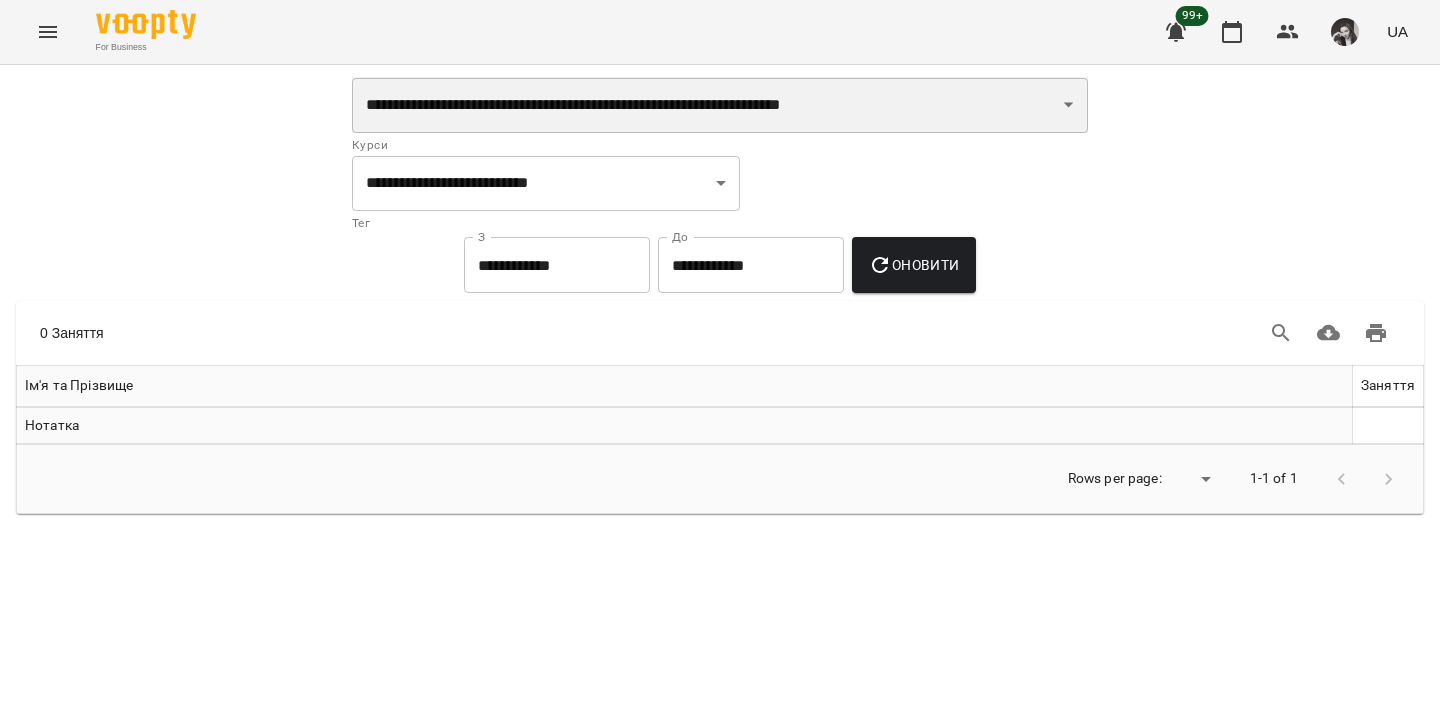 click on "**********" at bounding box center [720, 105] 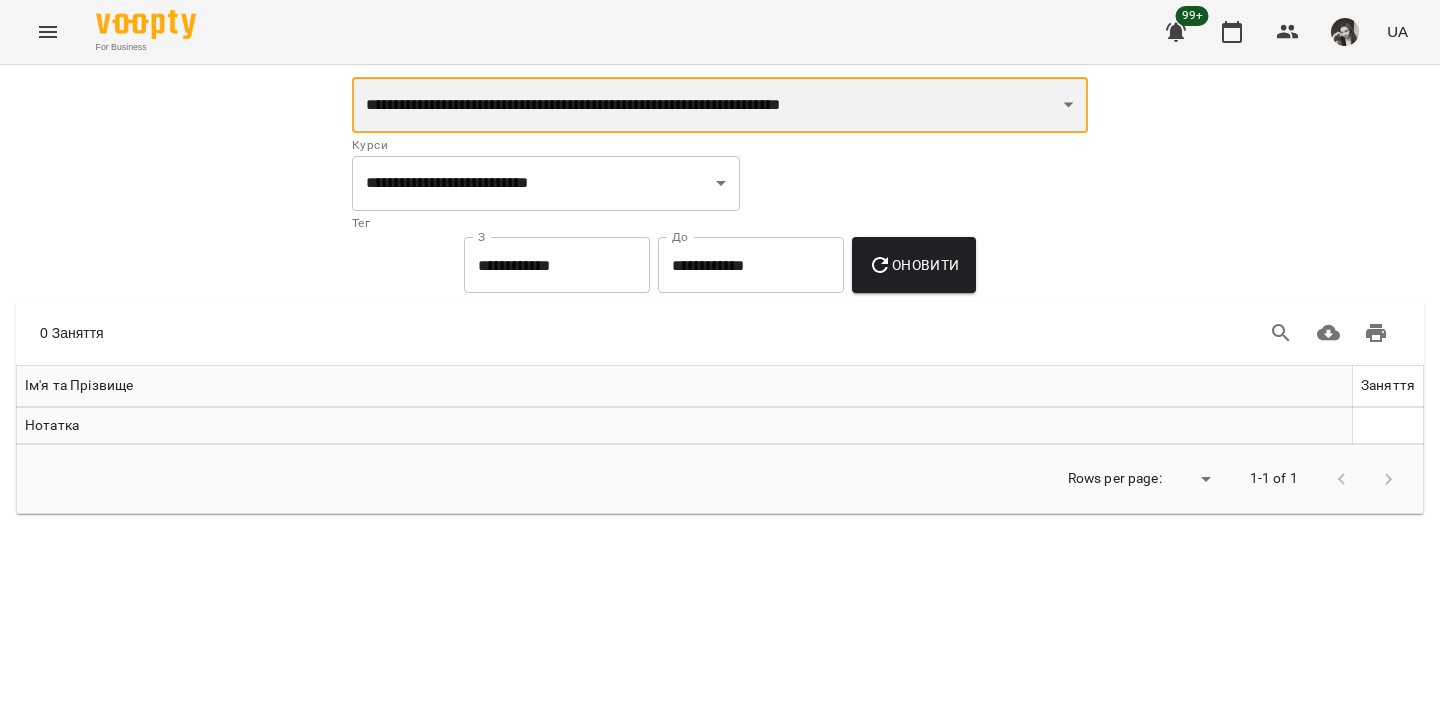 click on "**********" at bounding box center (720, 105) 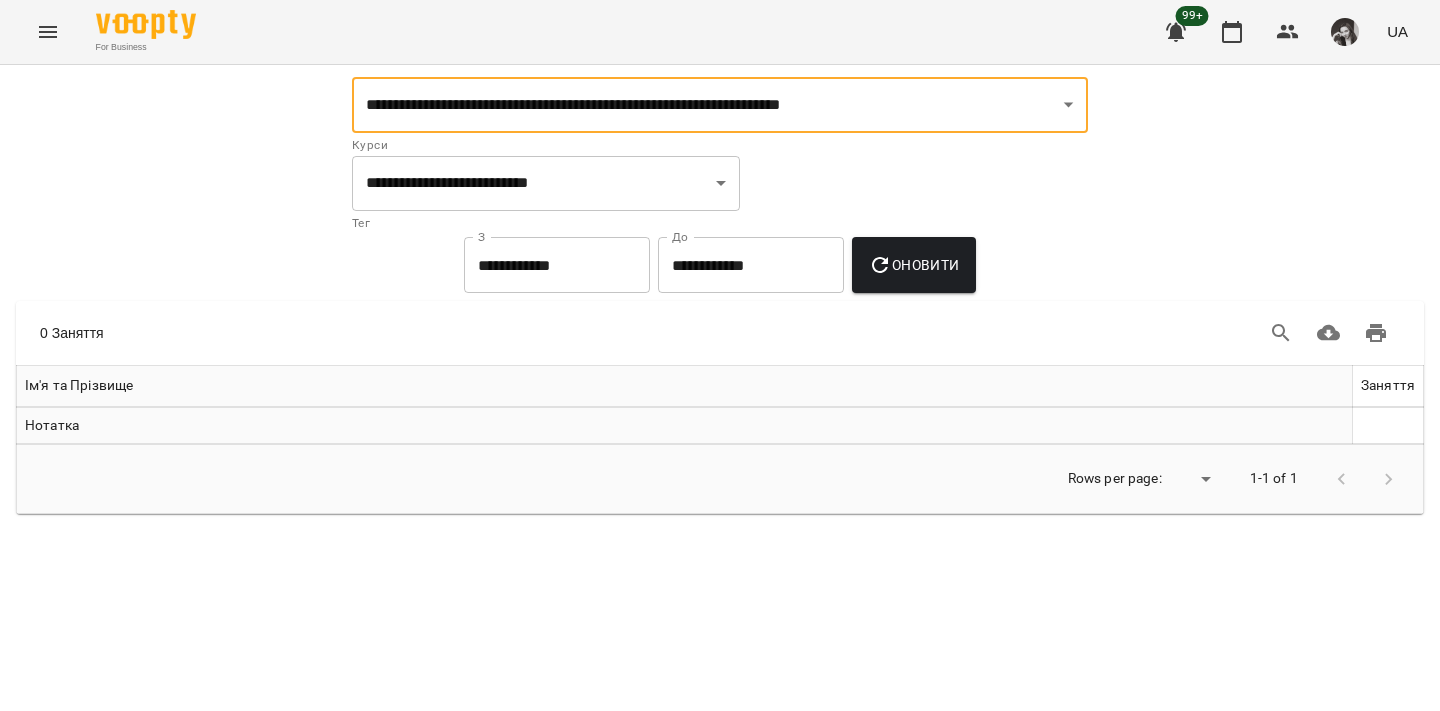 click at bounding box center [48, 32] 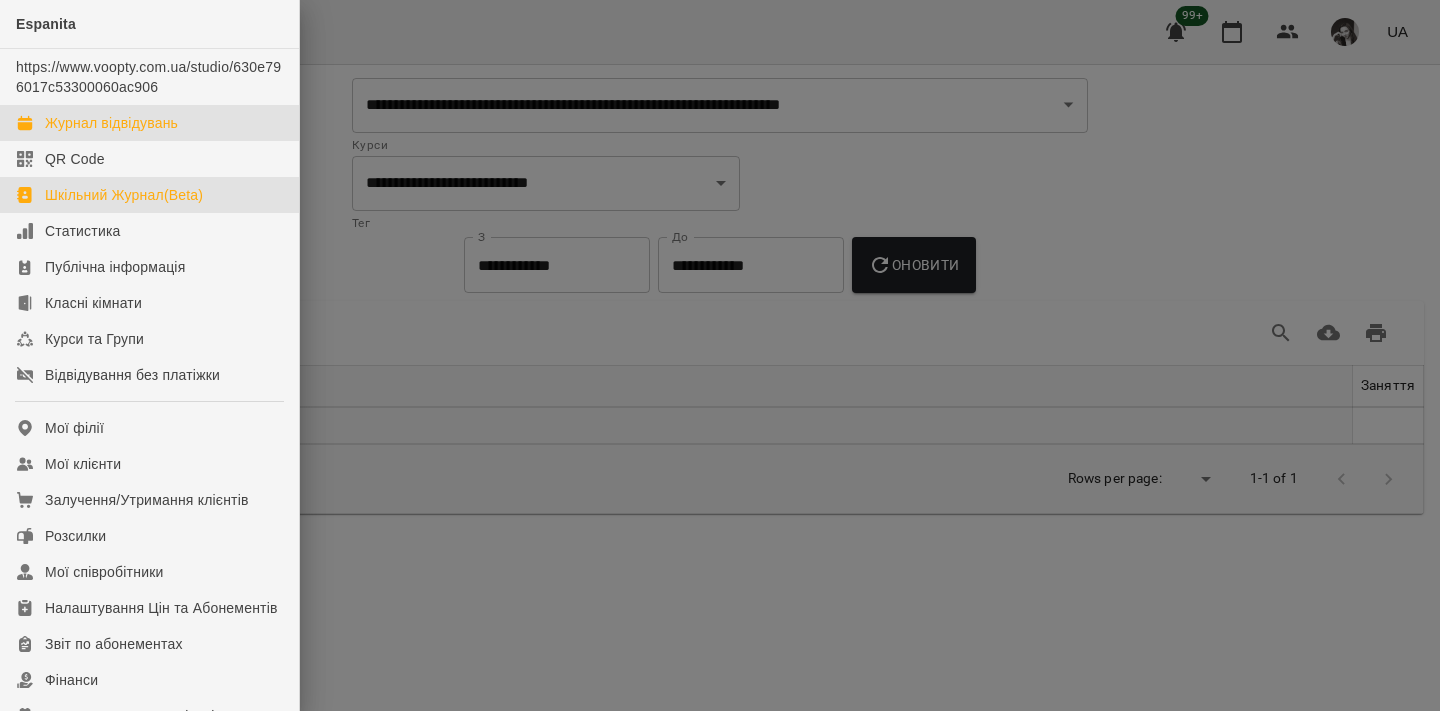 click on "Журнал відвідувань" at bounding box center (149, 123) 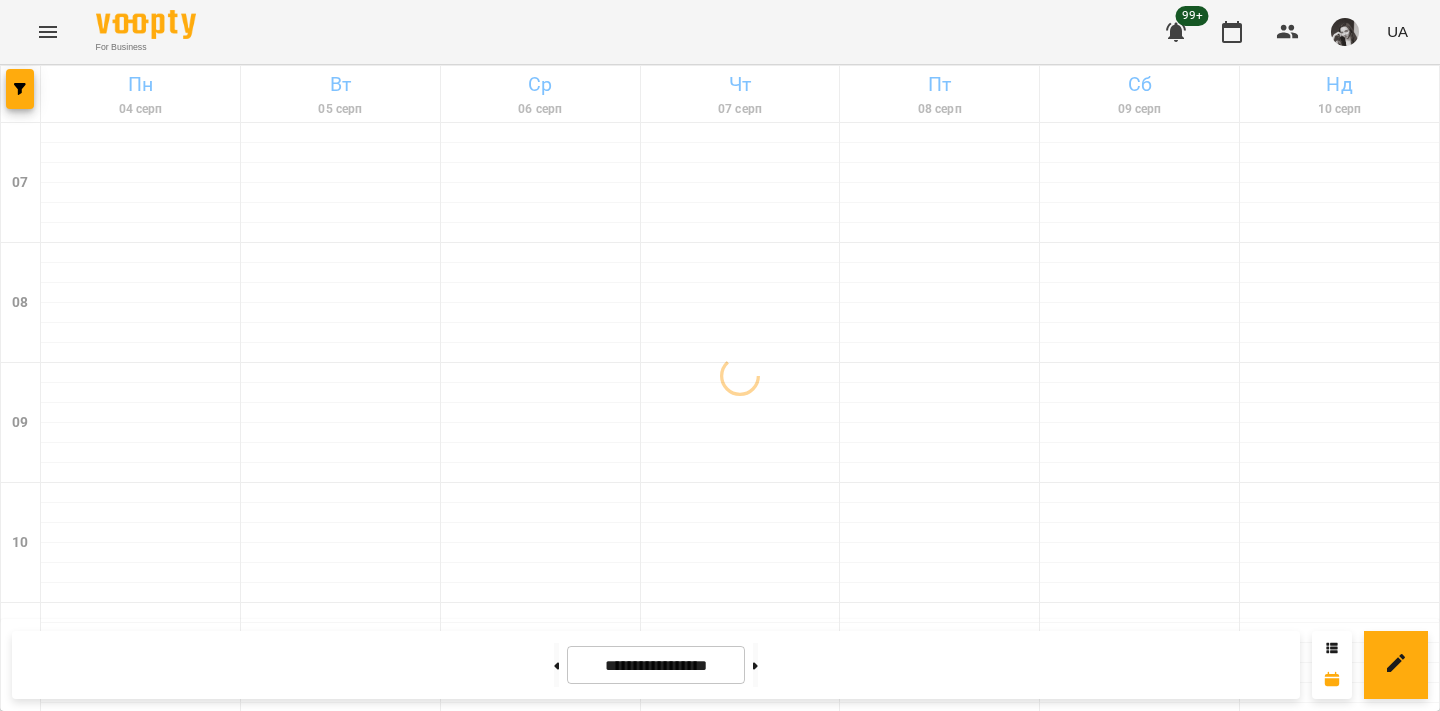 click 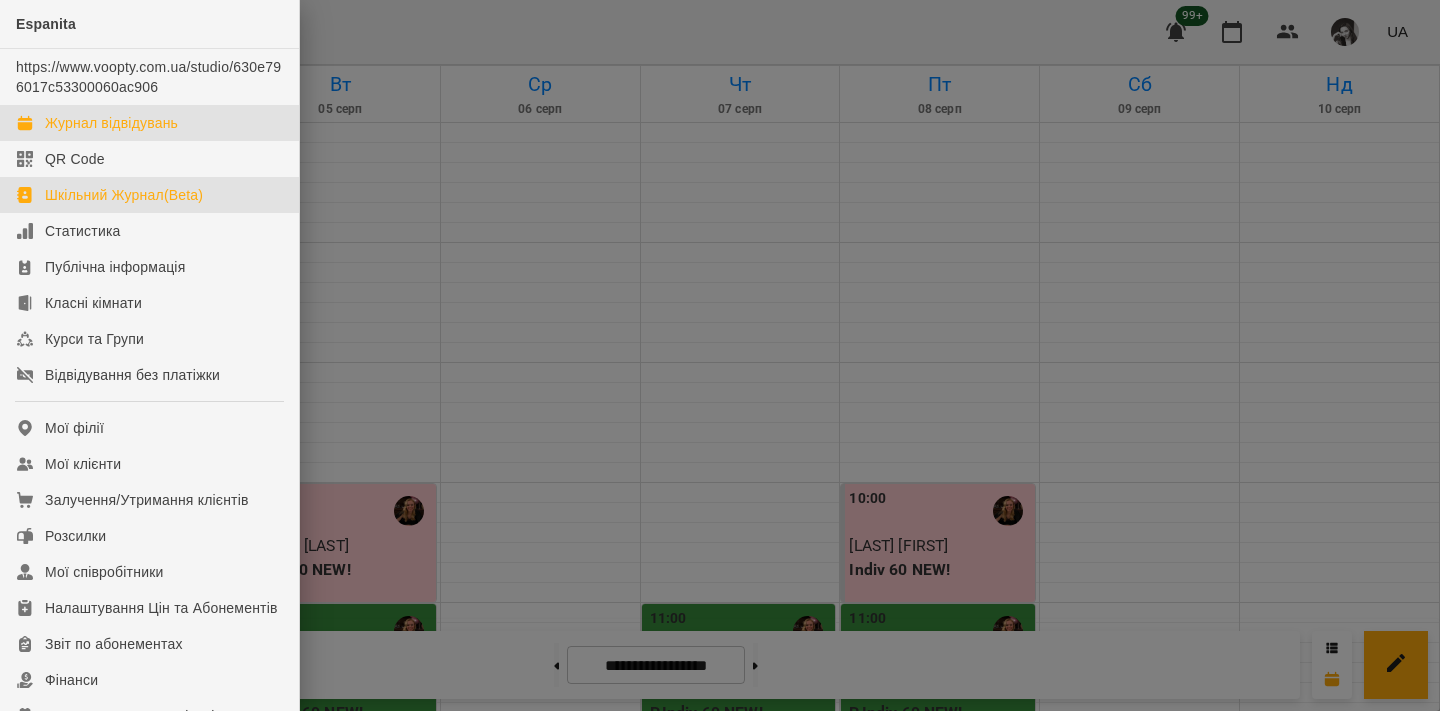 click on "Шкільний Журнал(Beta)" at bounding box center [124, 195] 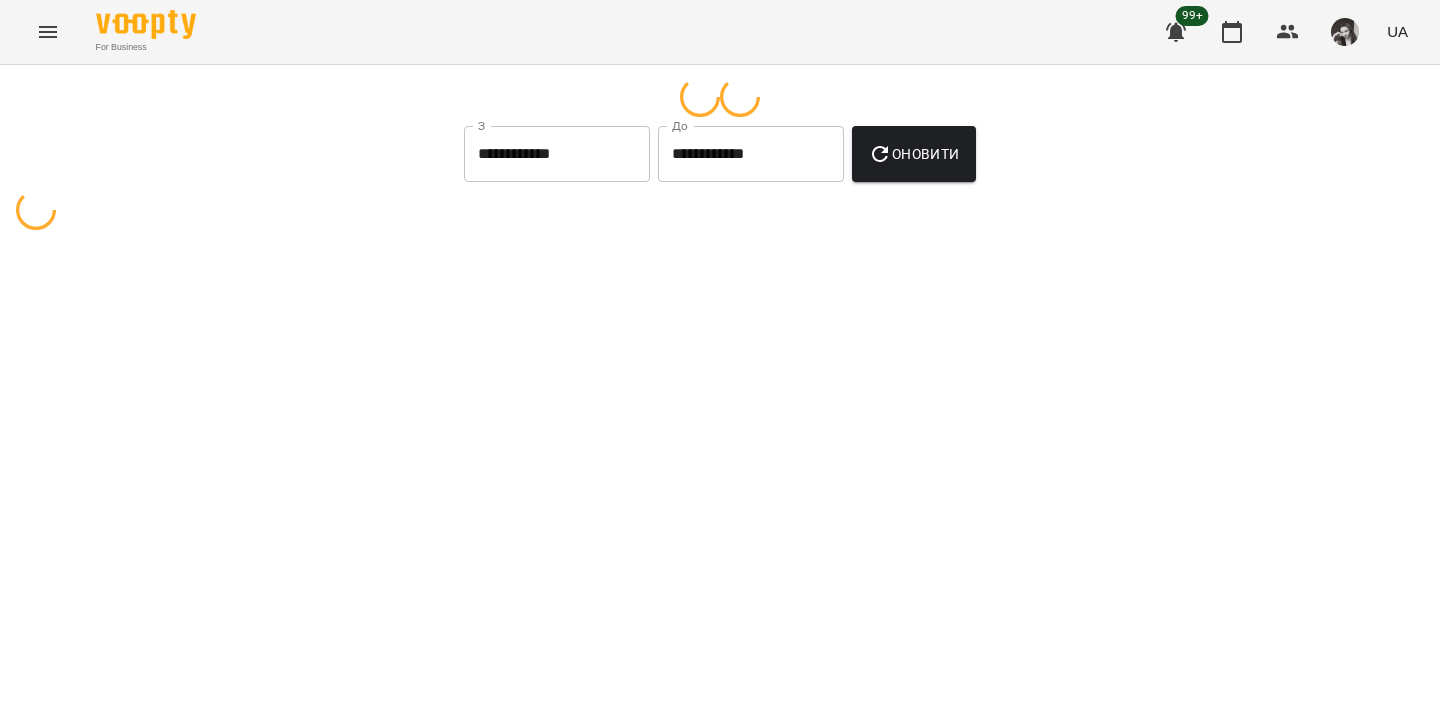 select on "**********" 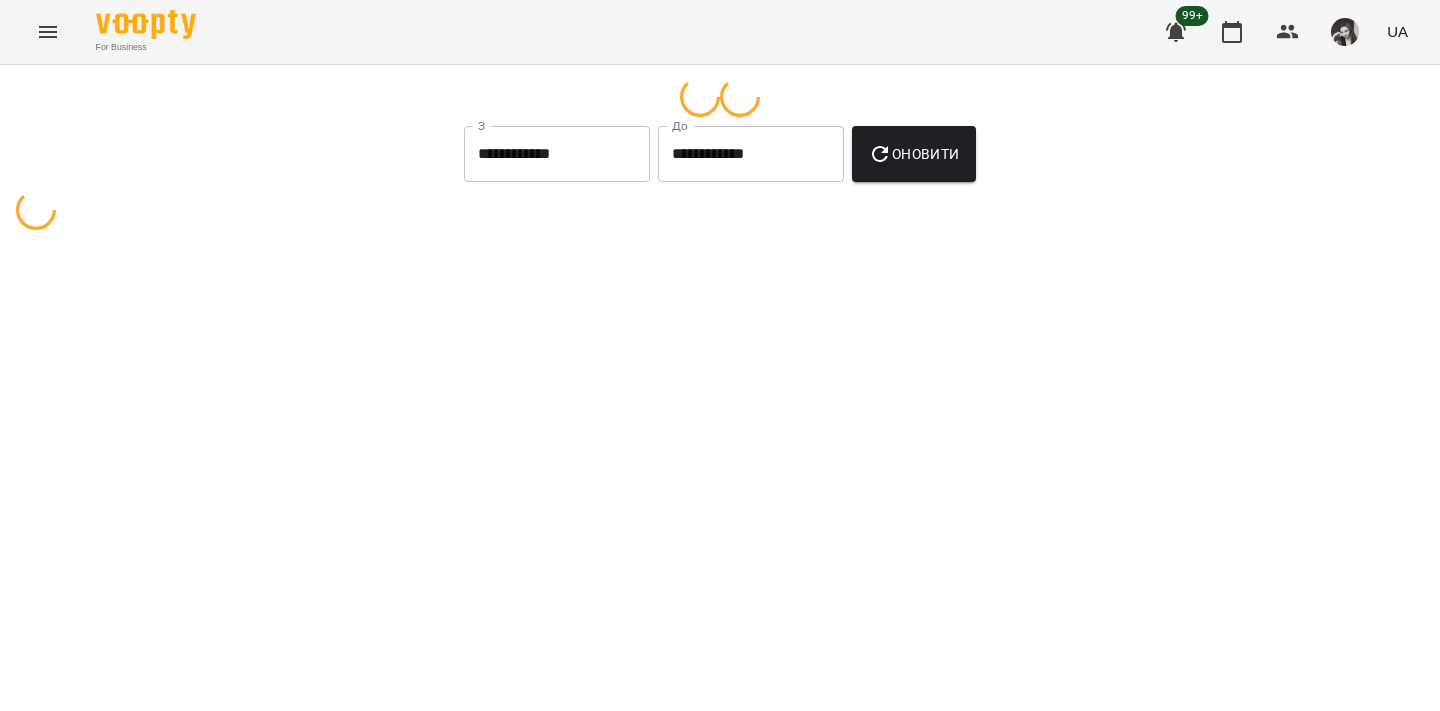 select on "**********" 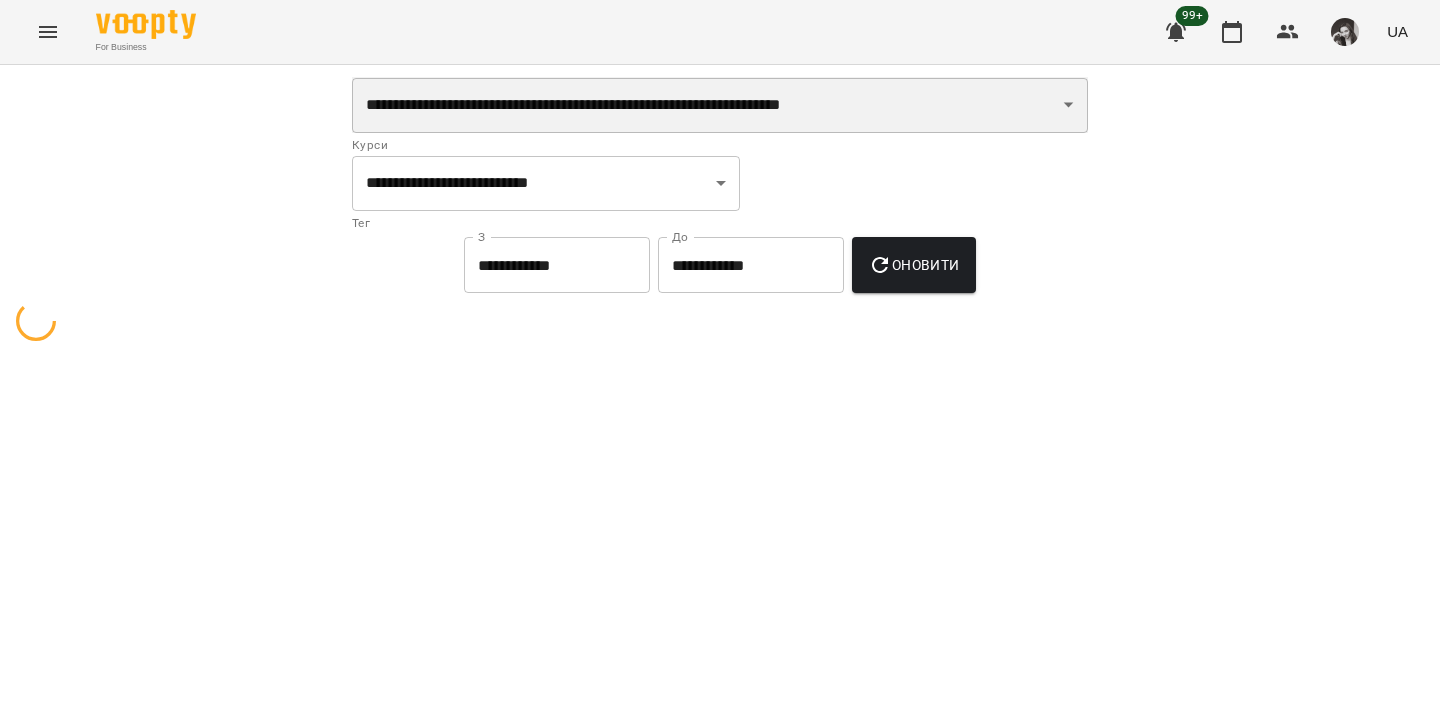 click on "**********" at bounding box center [720, 105] 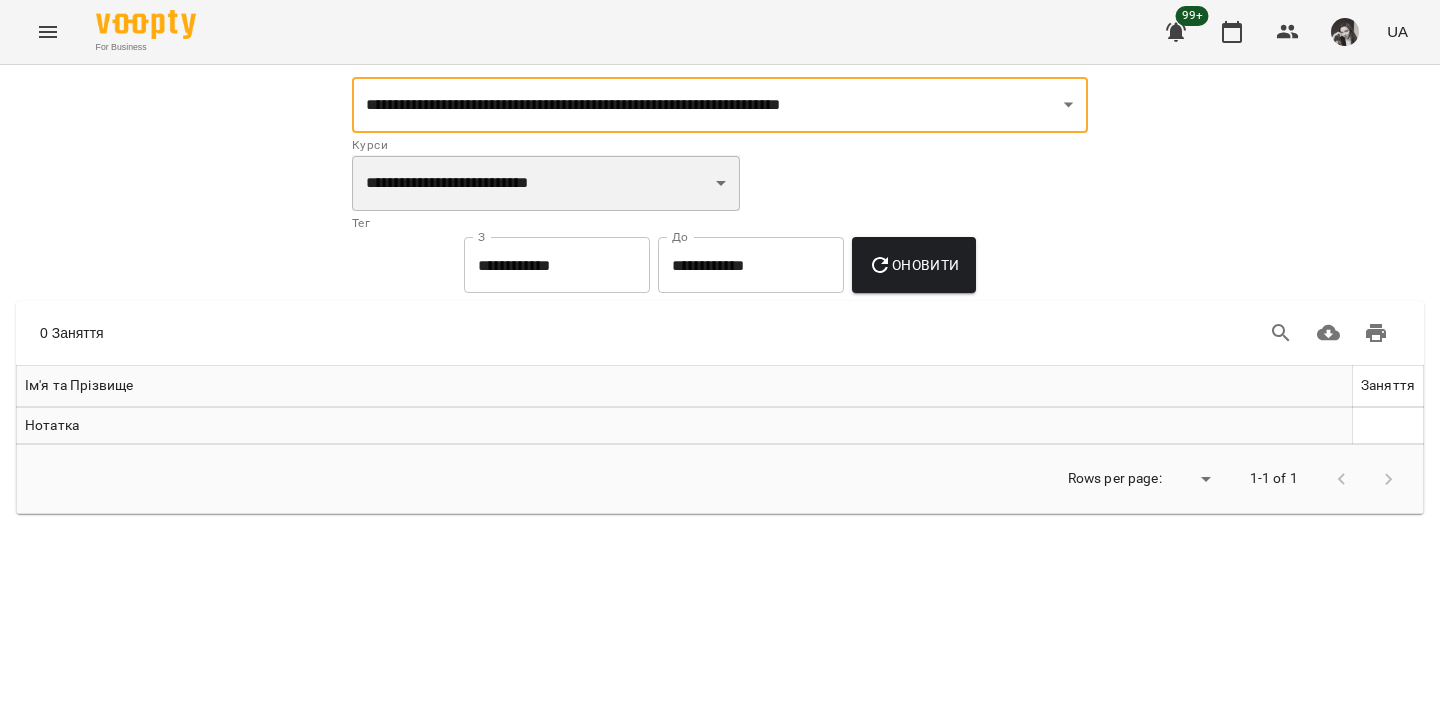 click on "**********" at bounding box center (546, 183) 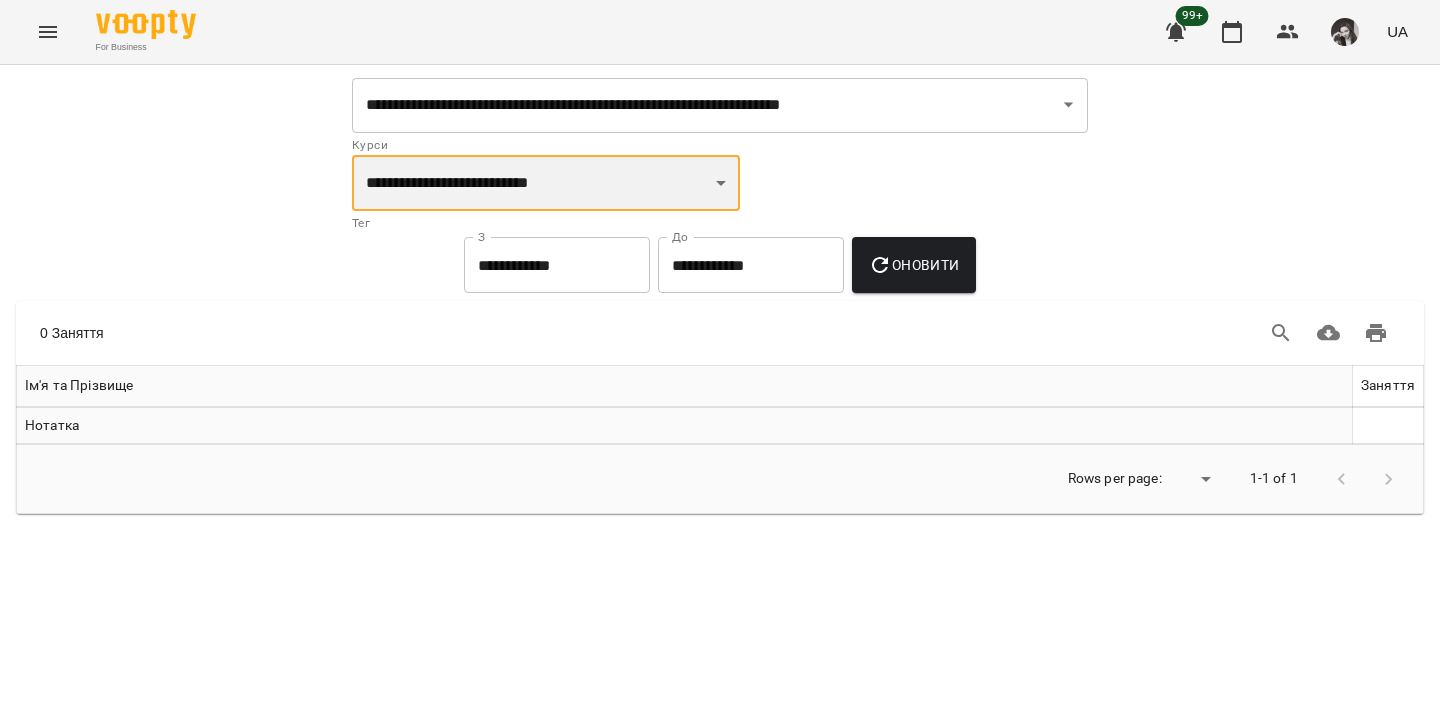 select 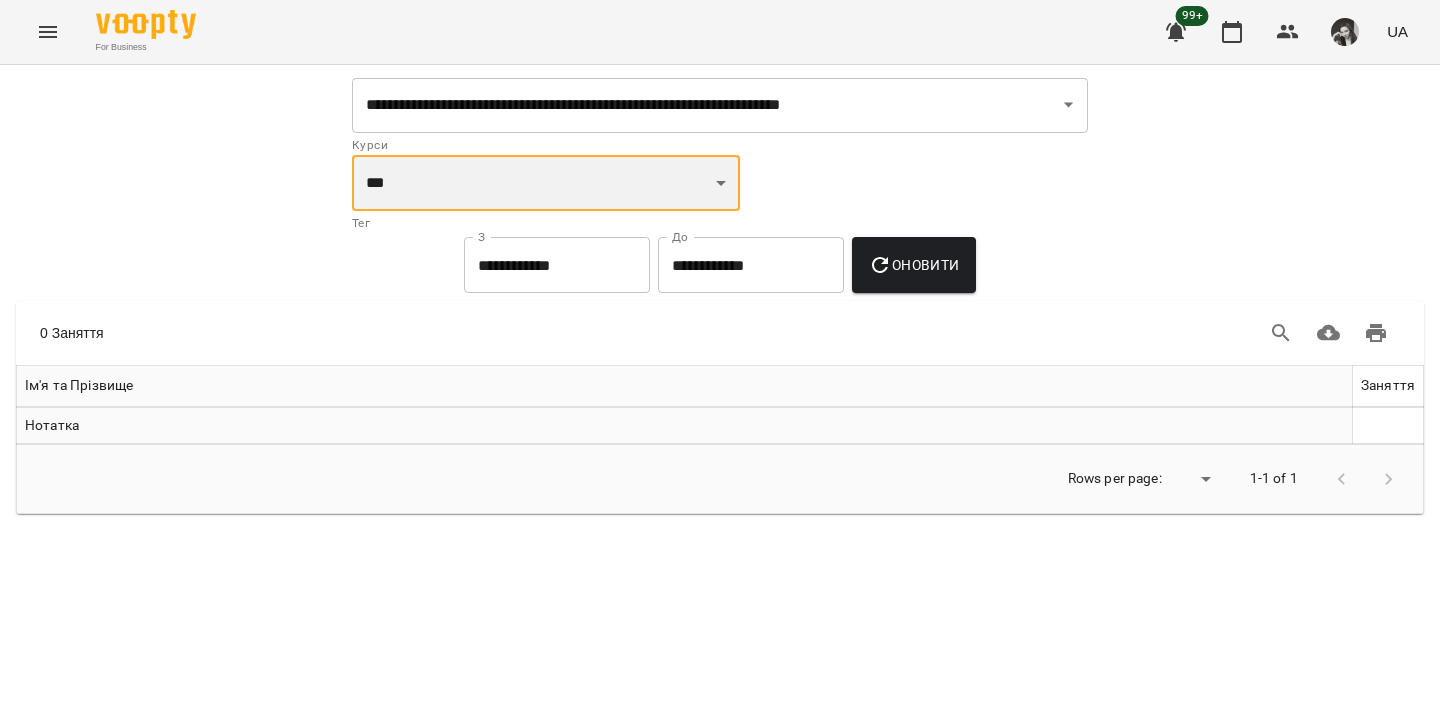select 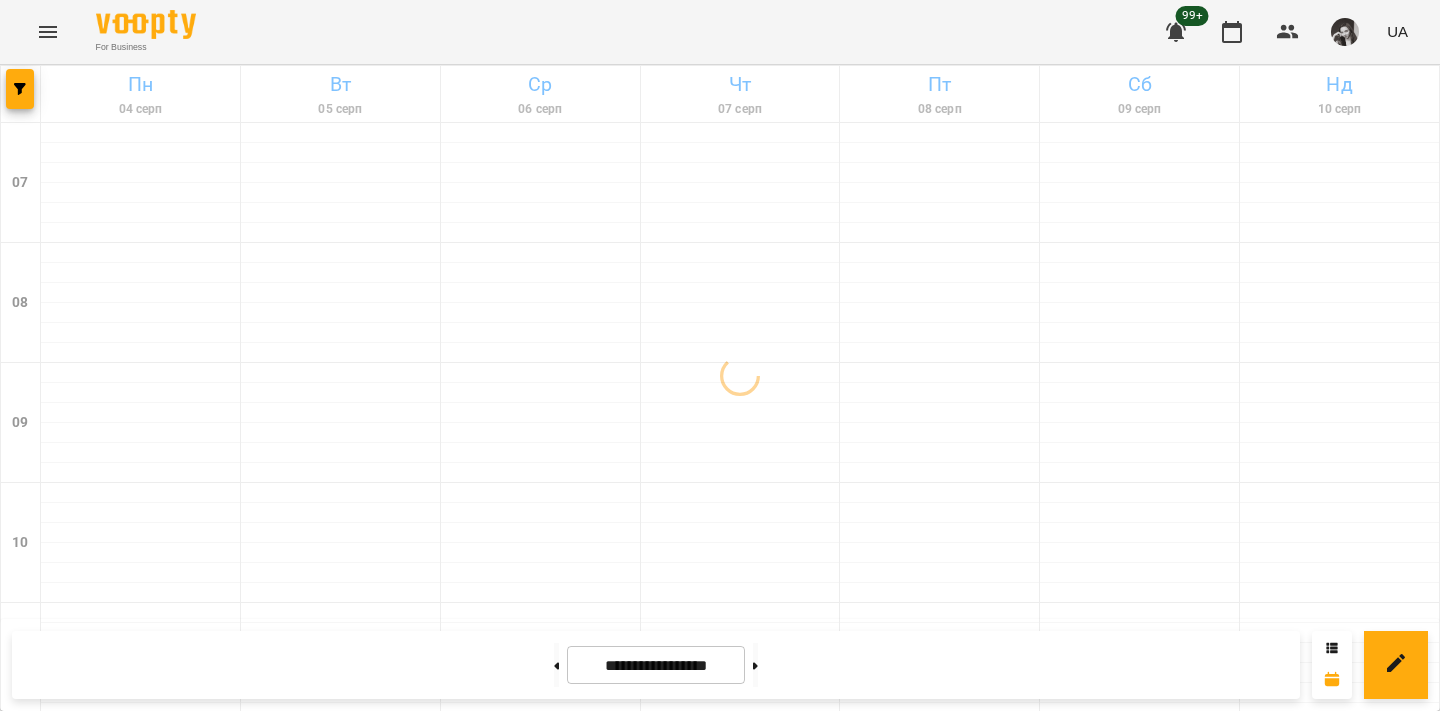 click 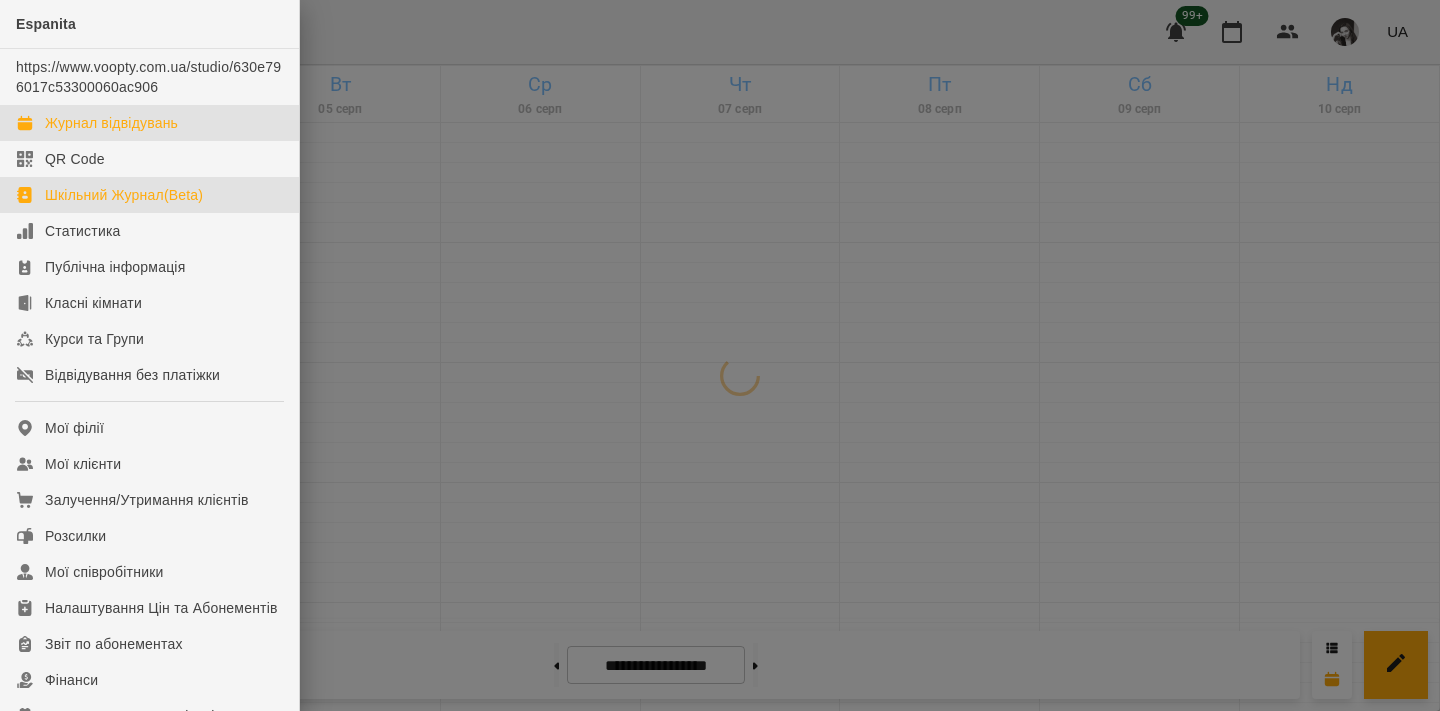 click on "Шкільний Журнал(Beta)" at bounding box center [124, 195] 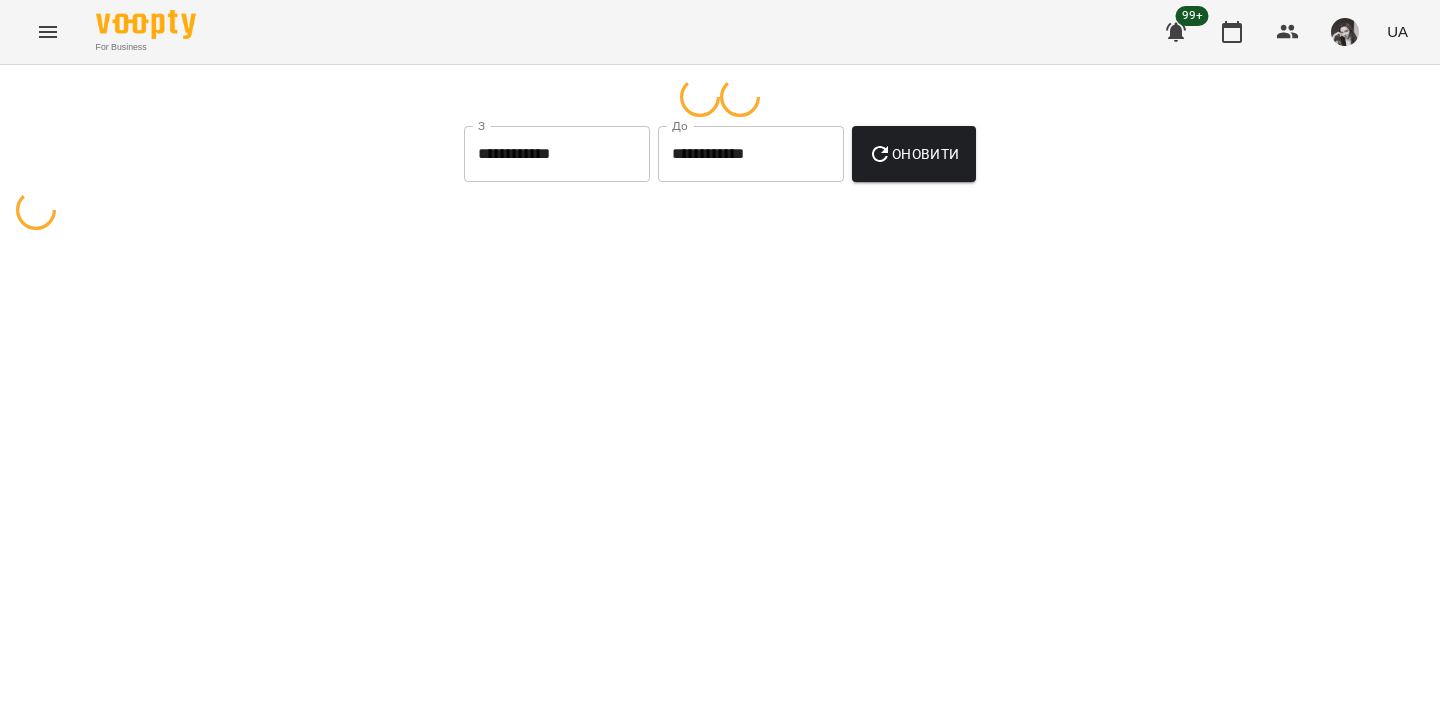 select on "**********" 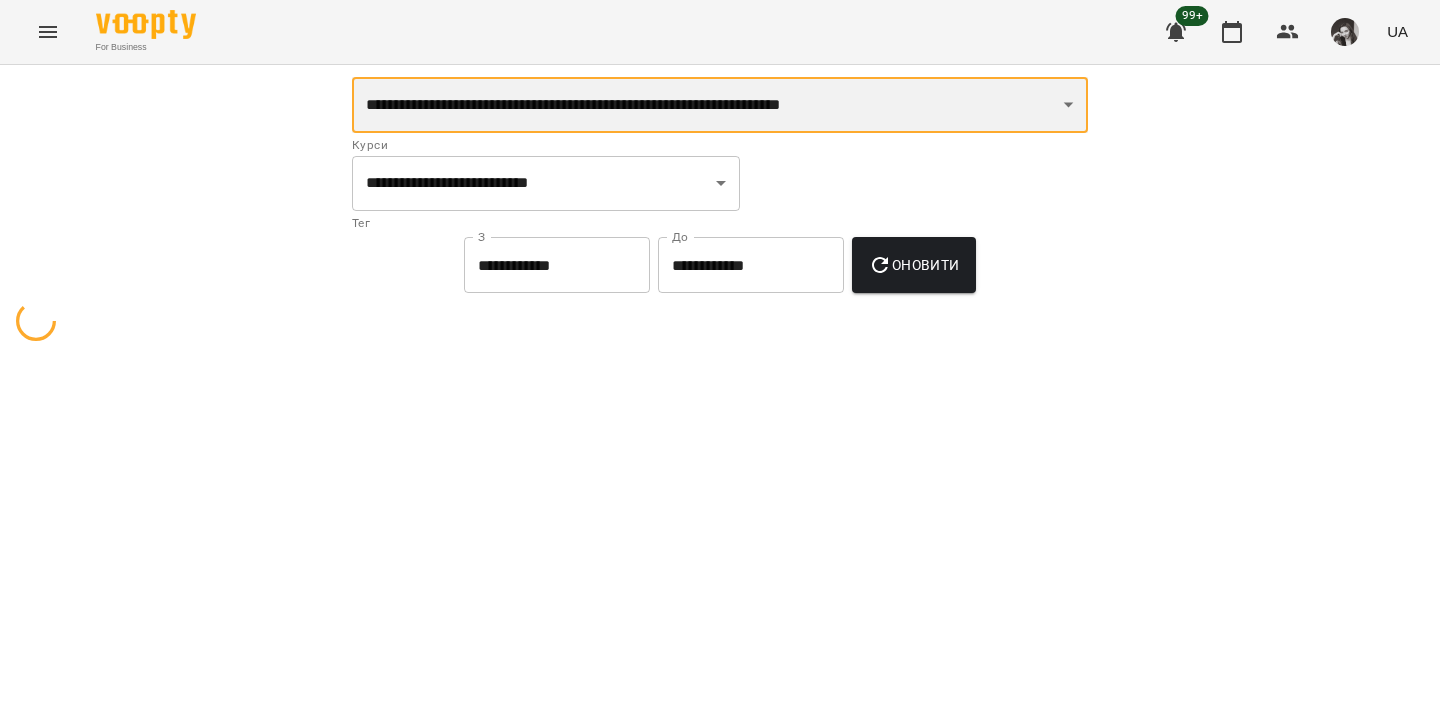 click on "**********" at bounding box center (720, 105) 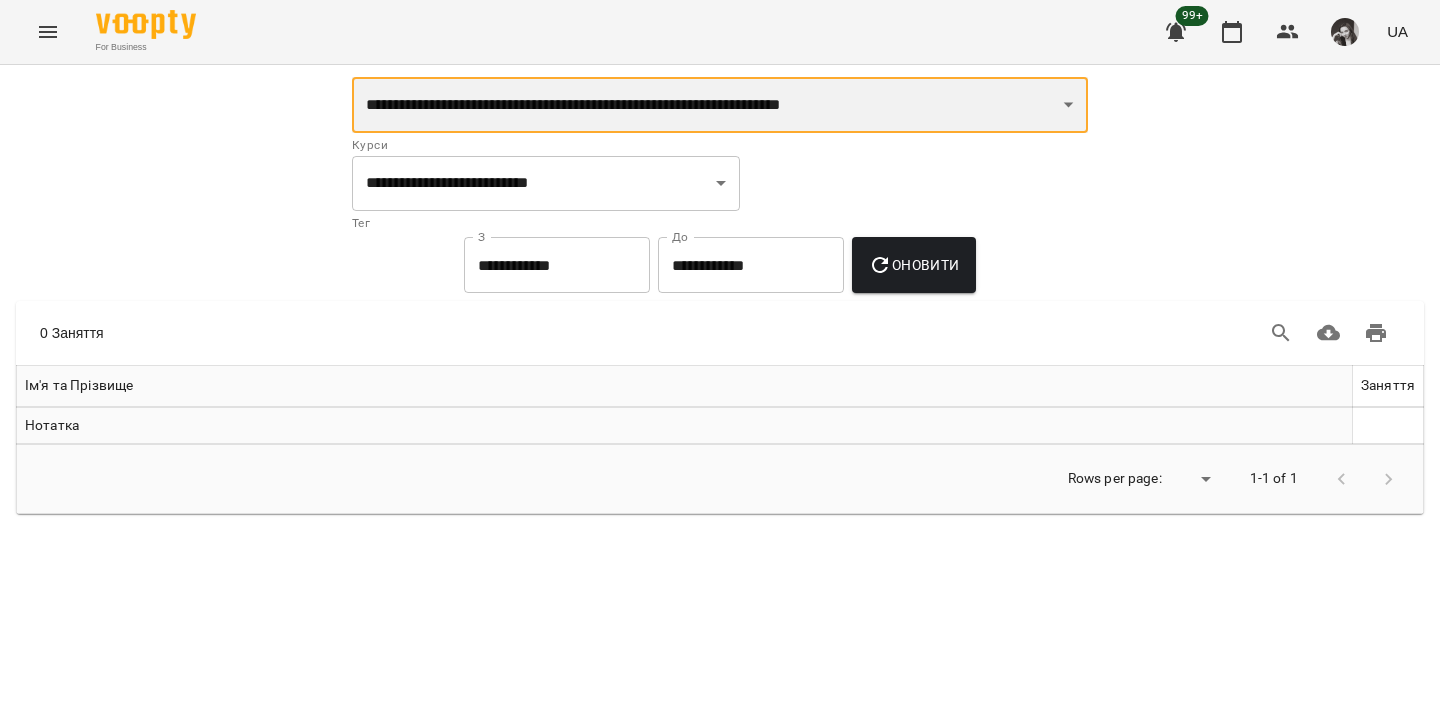 select on "**********" 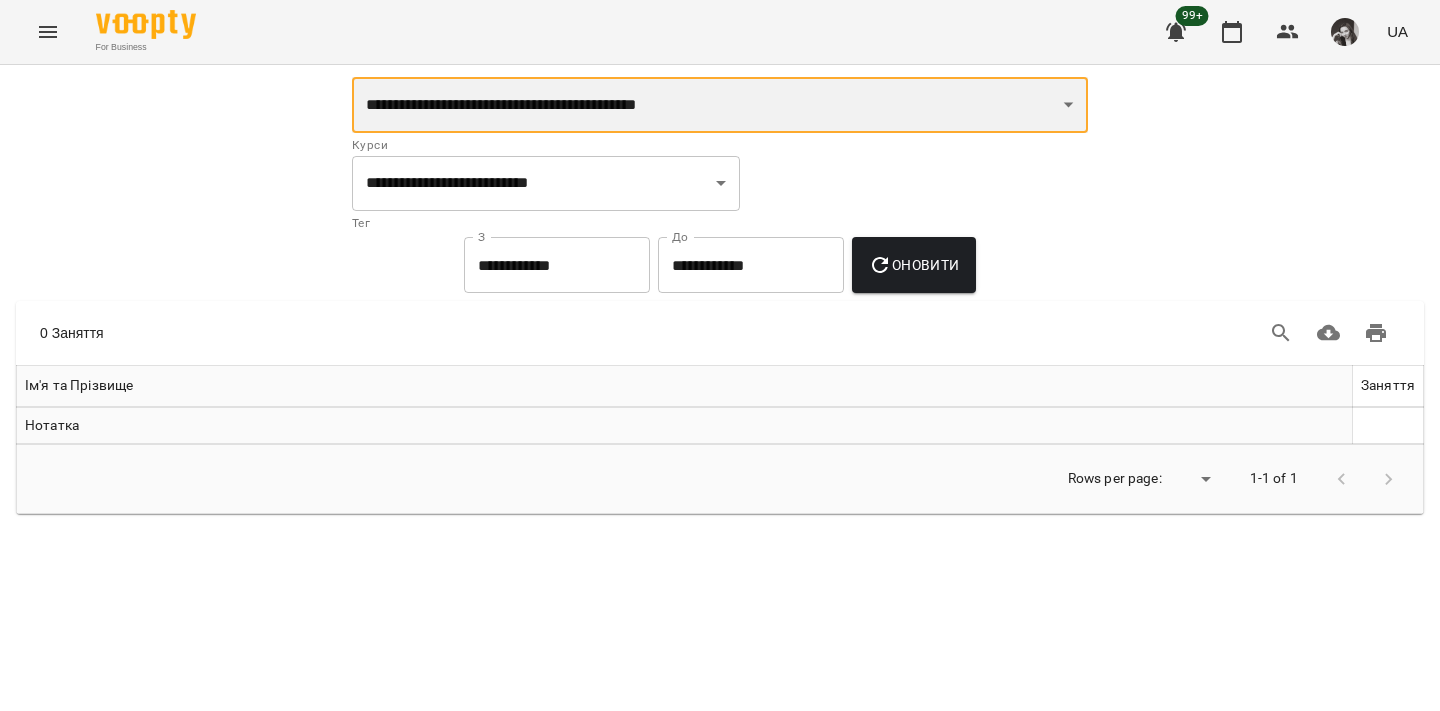 select on "**********" 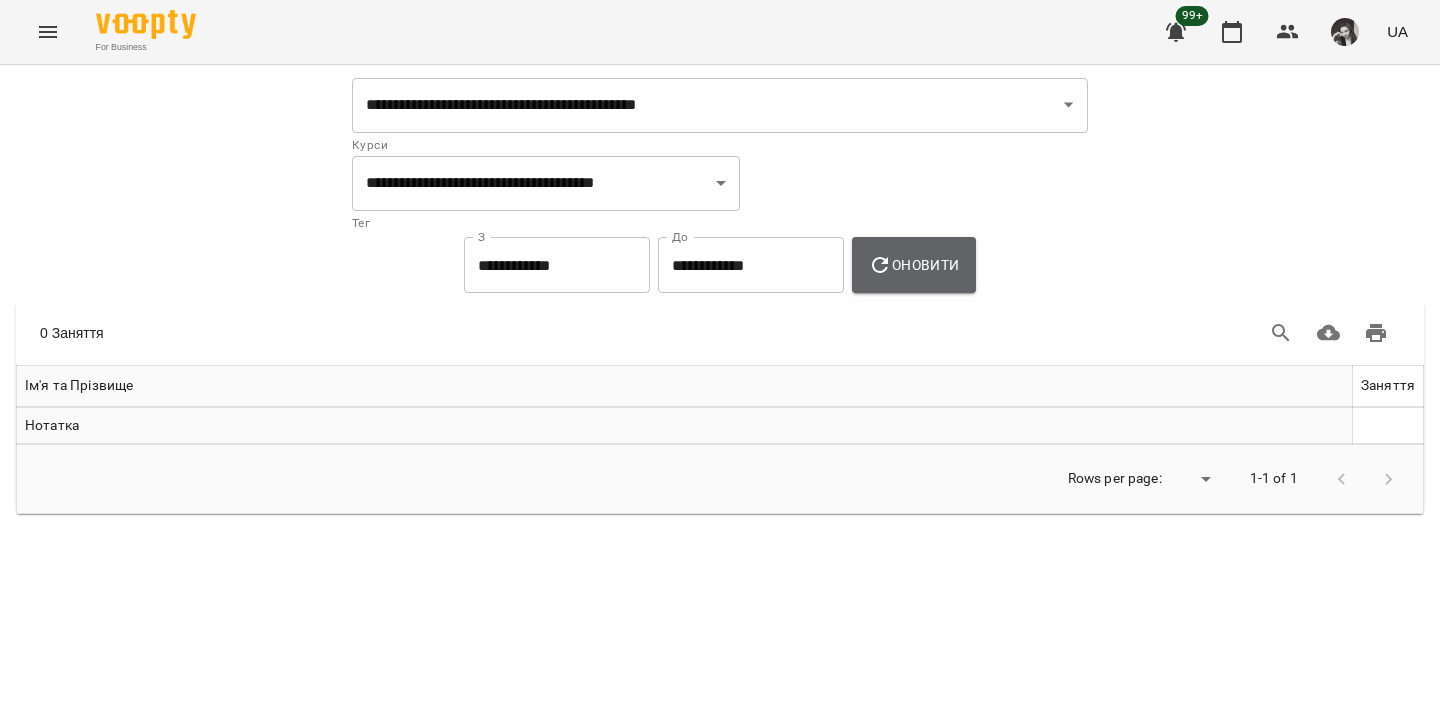 click on "Оновити" at bounding box center [913, 265] 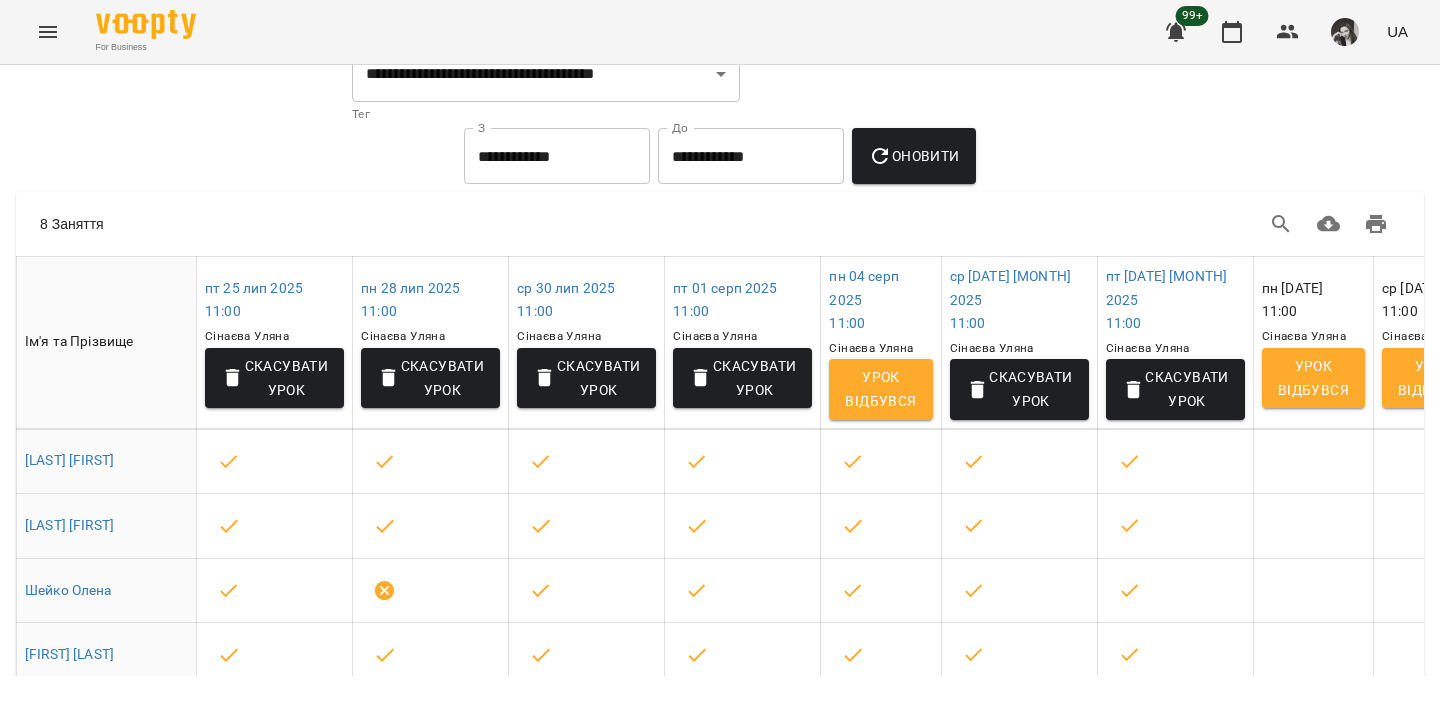 scroll, scrollTop: 112, scrollLeft: 0, axis: vertical 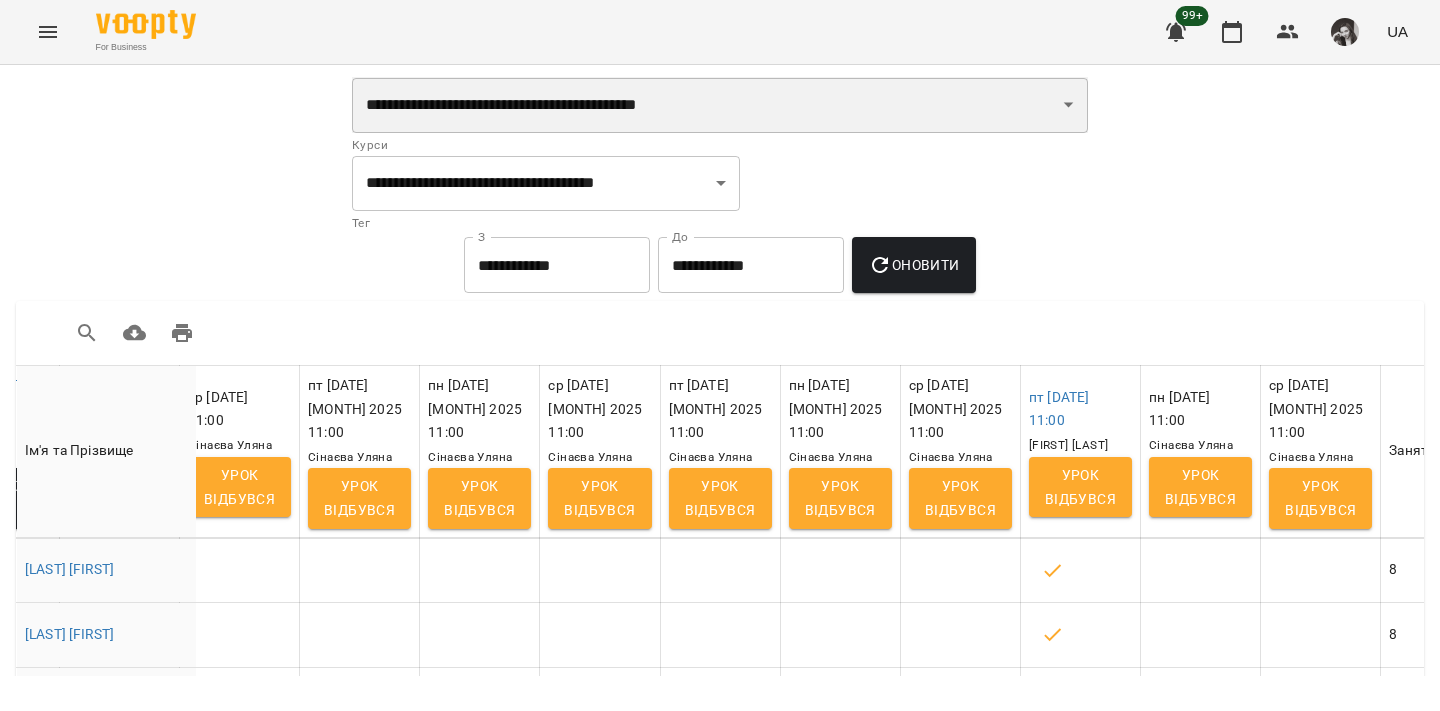 click on "**********" at bounding box center (720, 105) 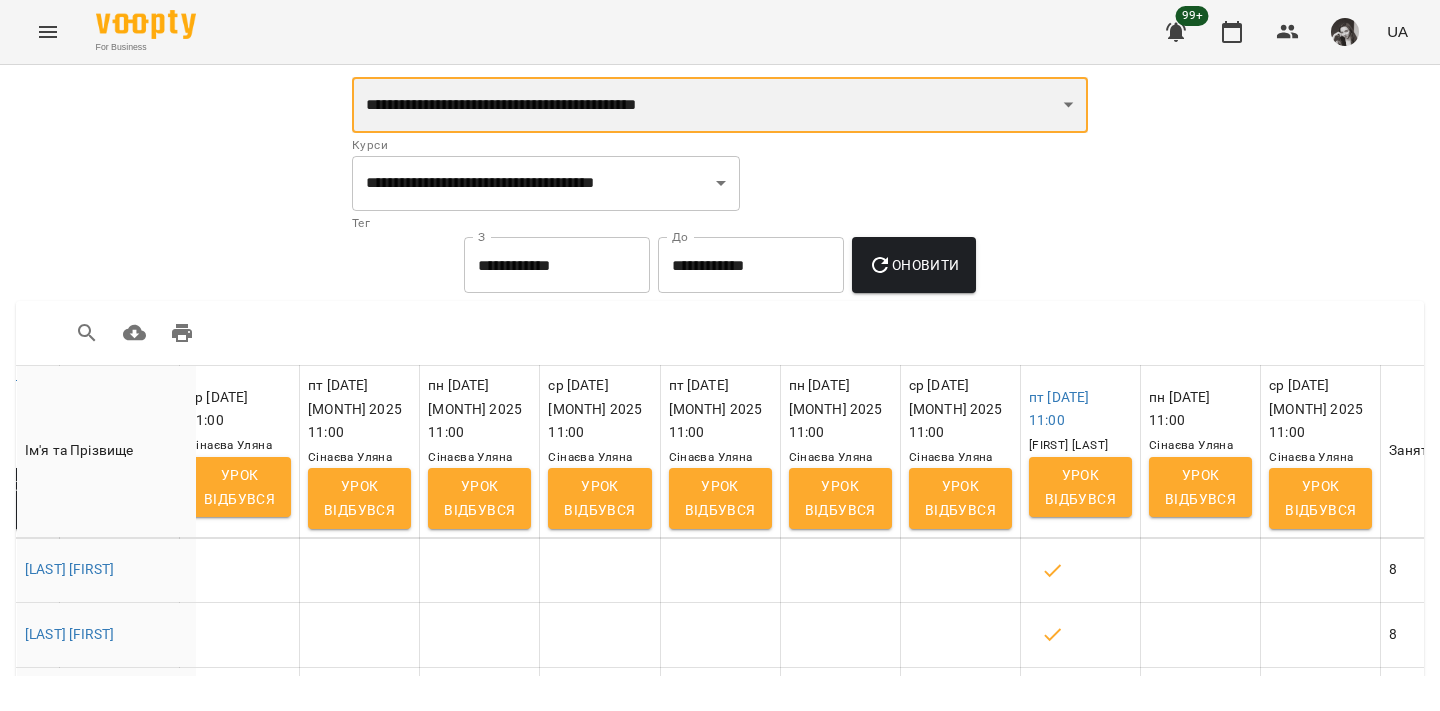 select on "**********" 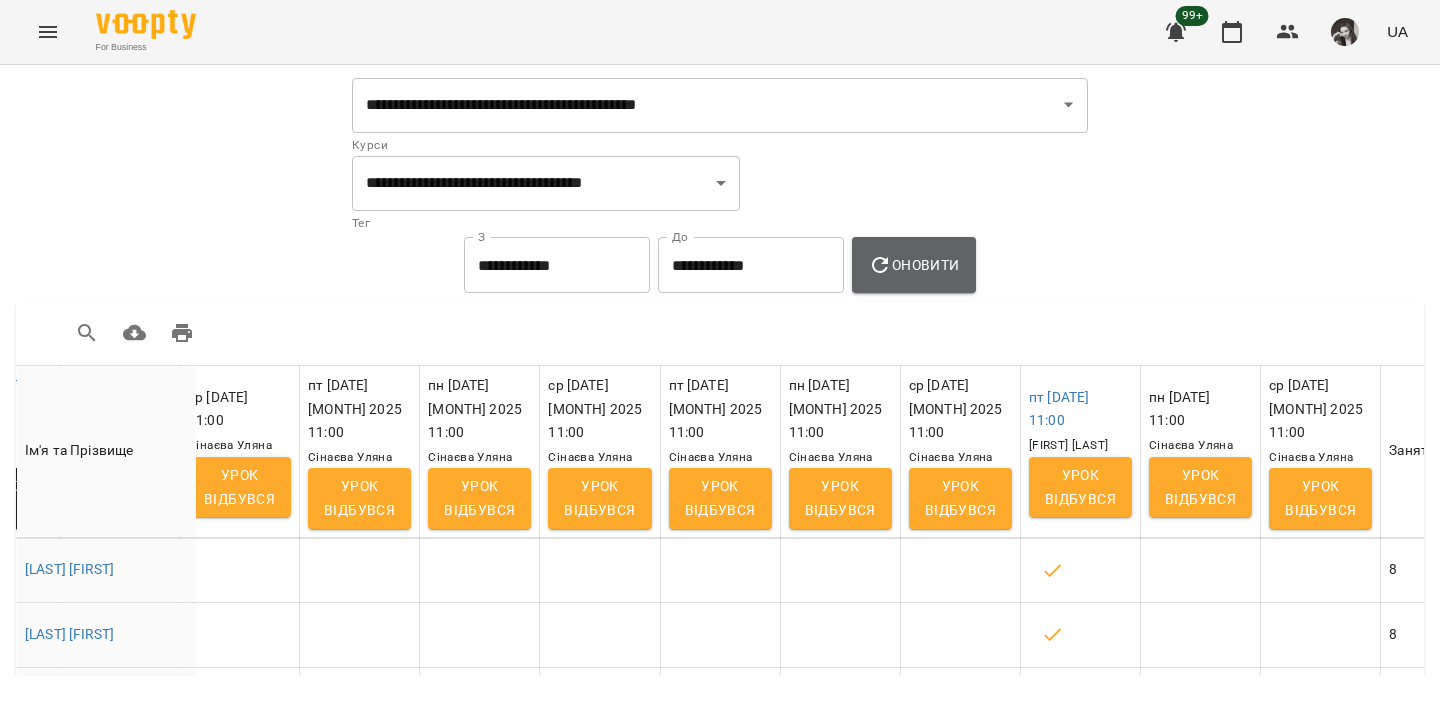 click on "Оновити" at bounding box center [913, 265] 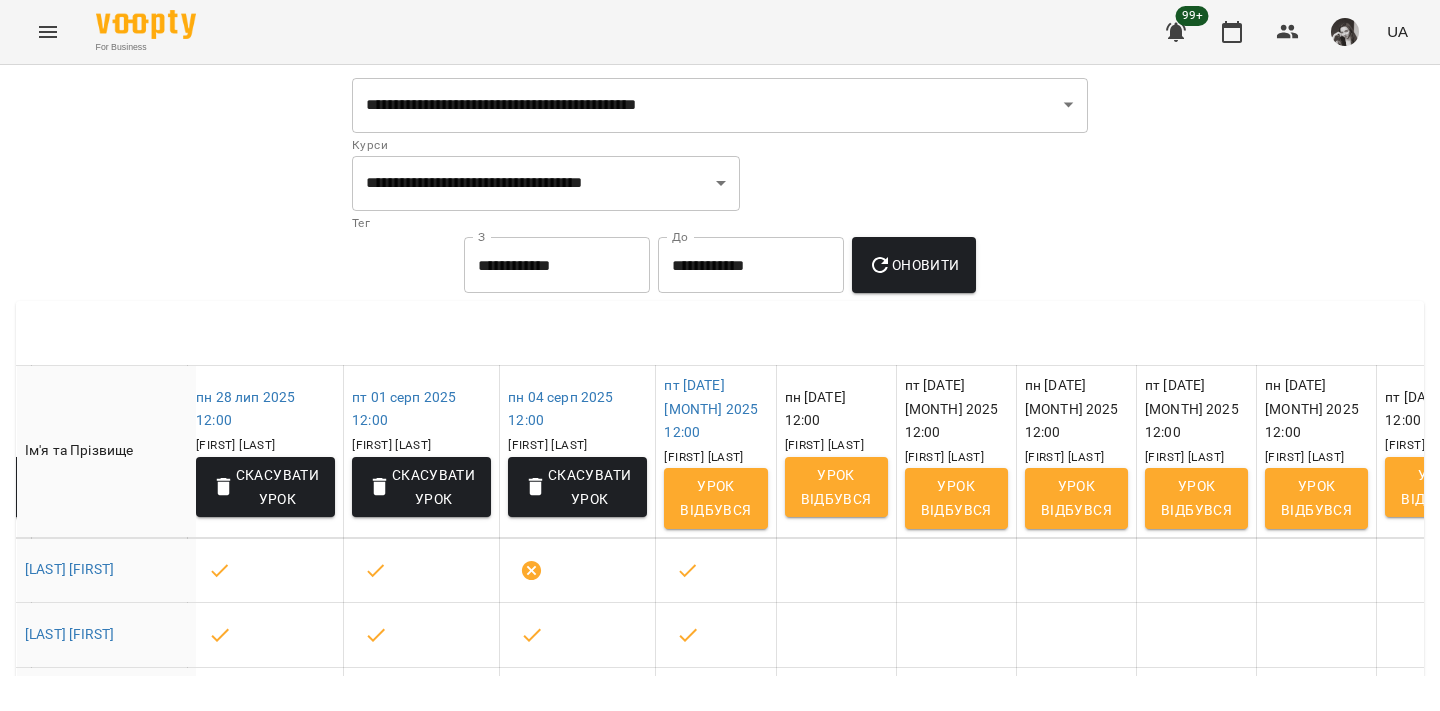 scroll, scrollTop: 0, scrollLeft: 4408, axis: horizontal 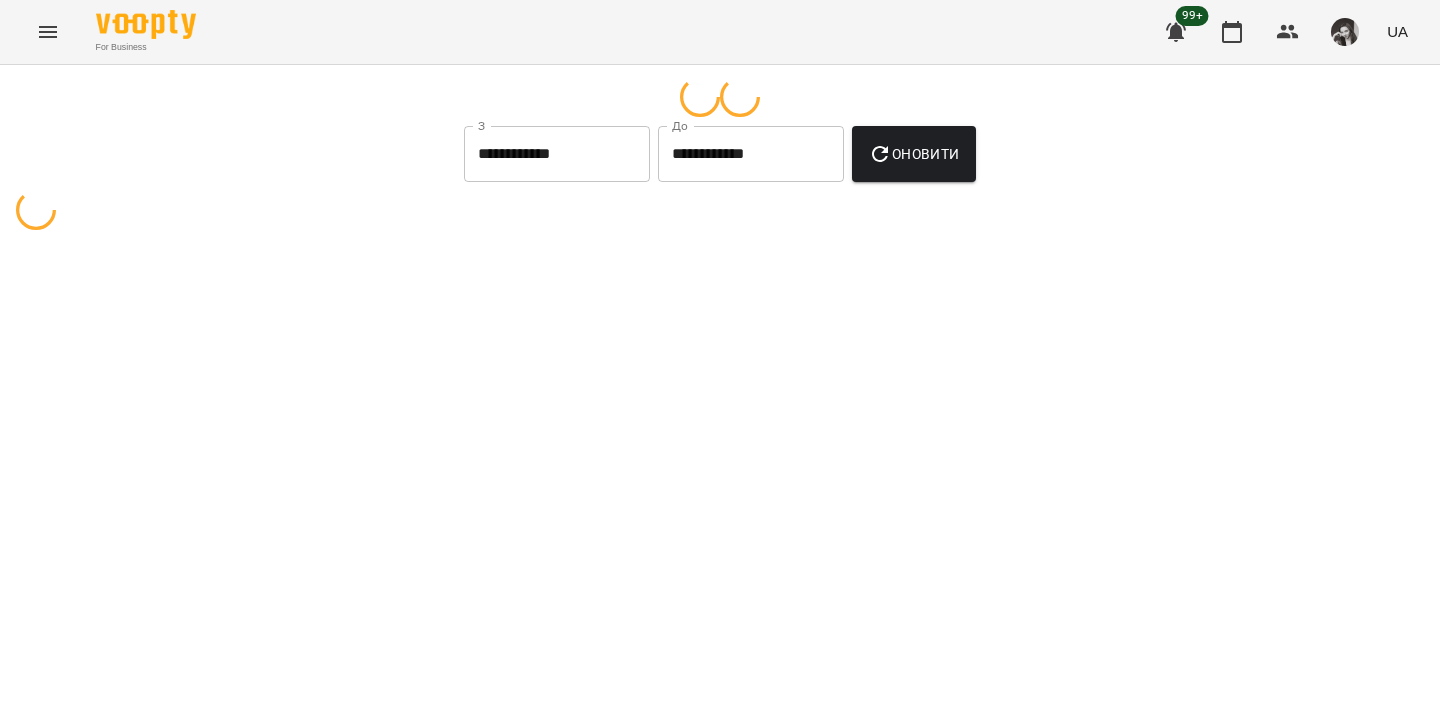 select on "**********" 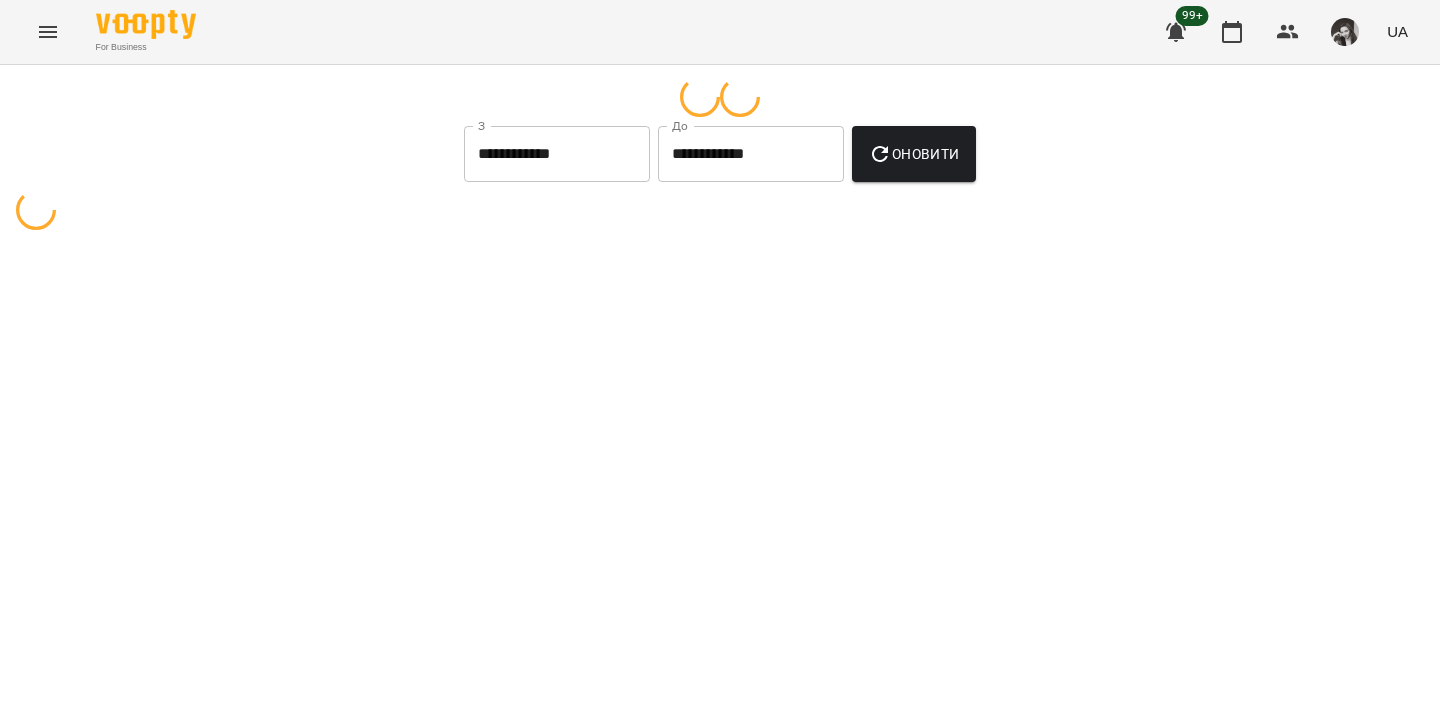 select on "**********" 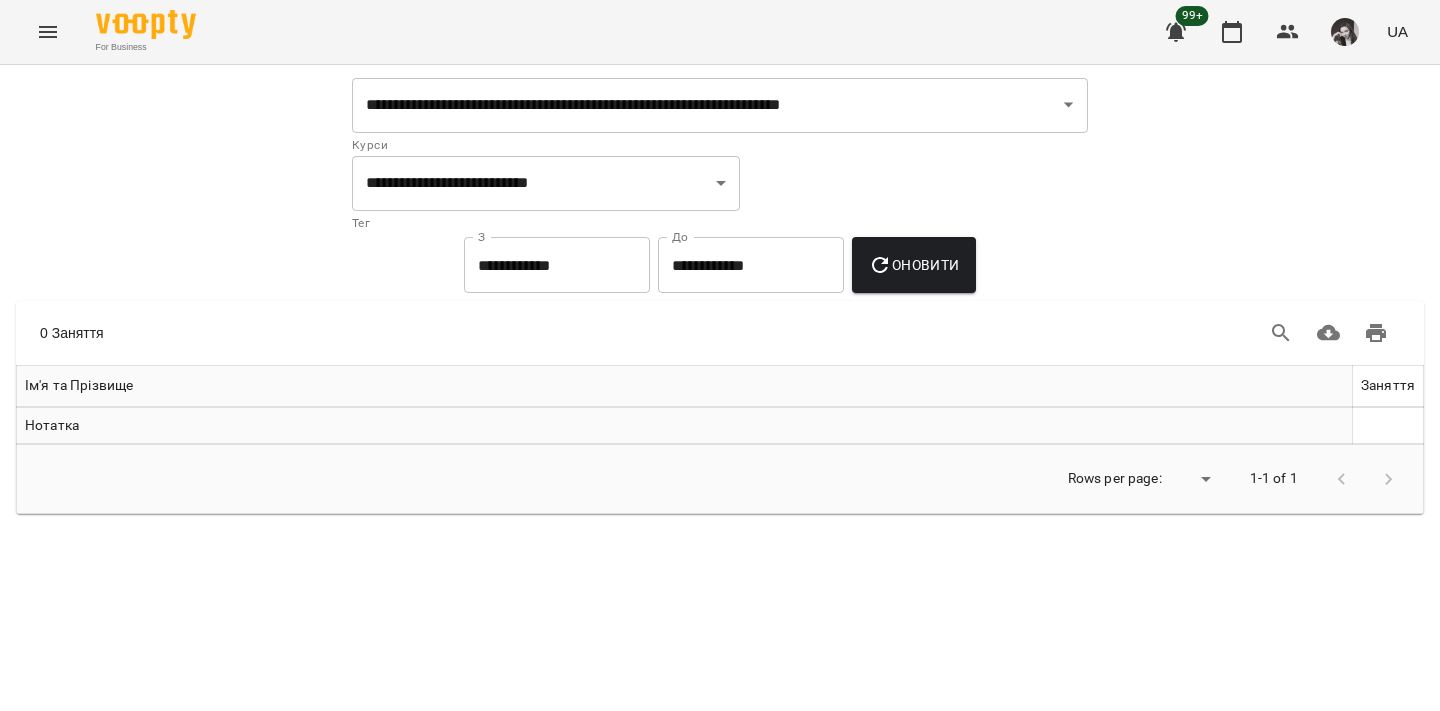 click 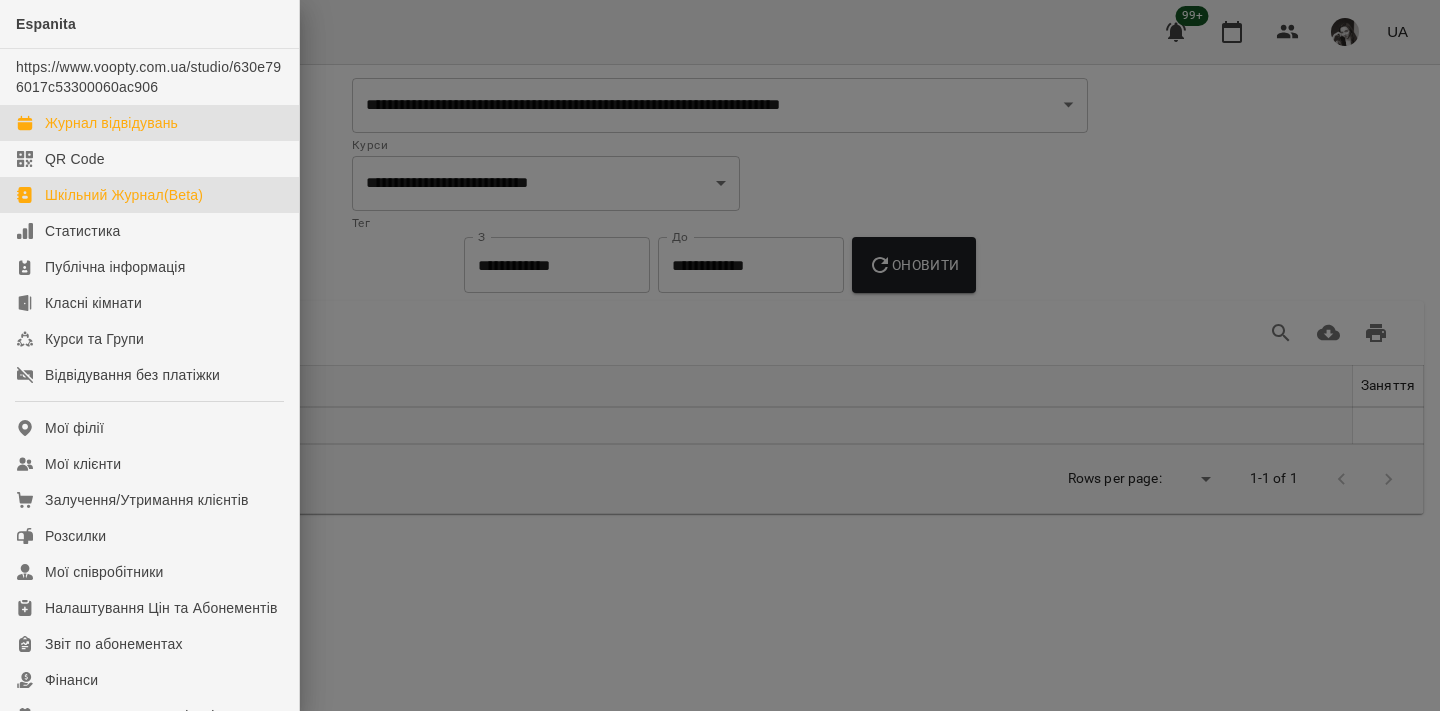 click on "Журнал відвідувань" at bounding box center [111, 123] 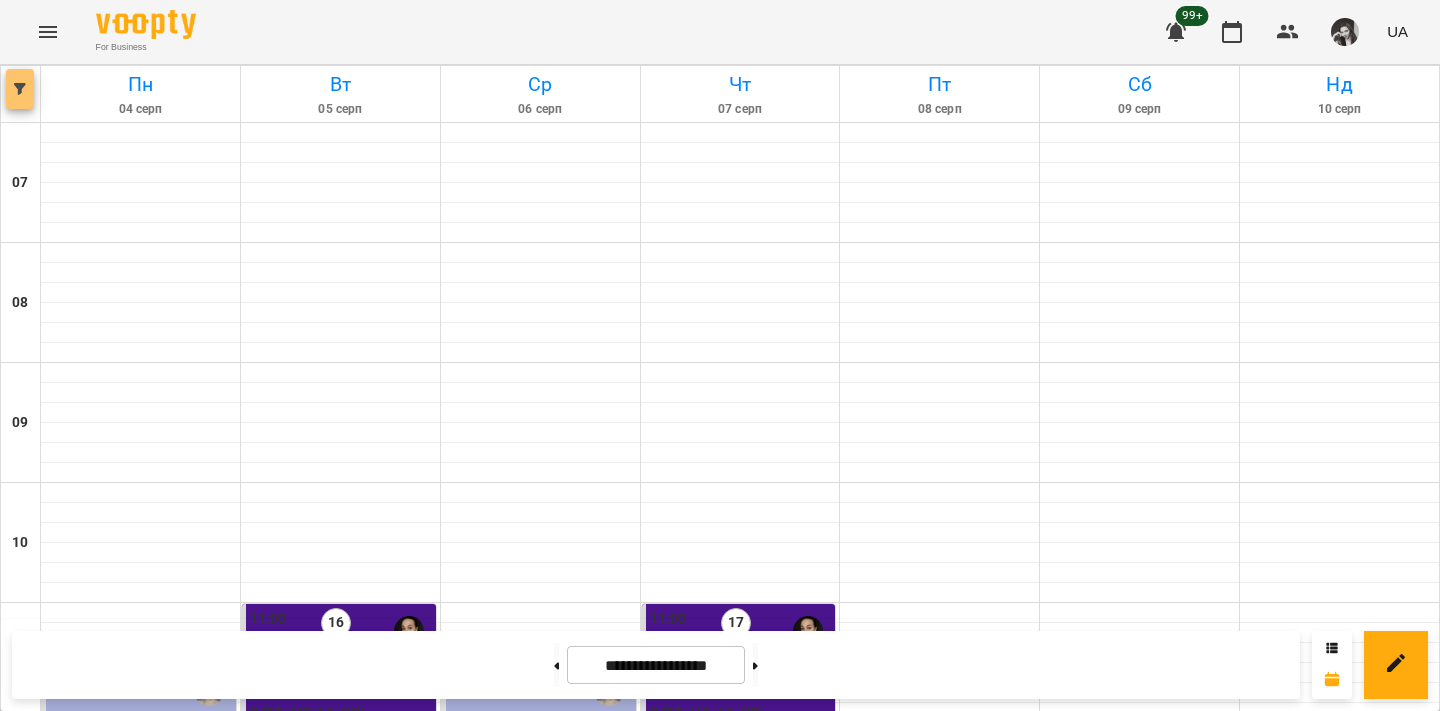 click 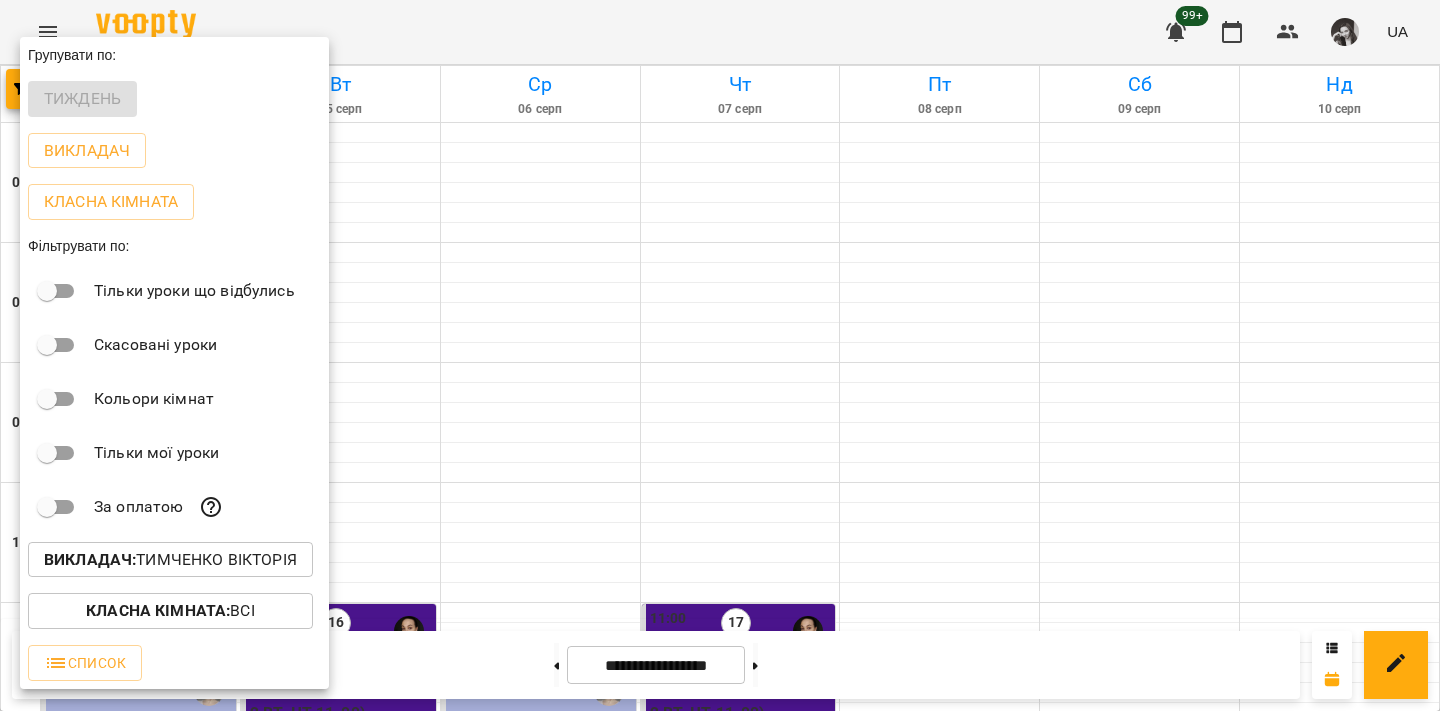 click on "Викладач : Тимченко [FIRST]" at bounding box center [170, 560] 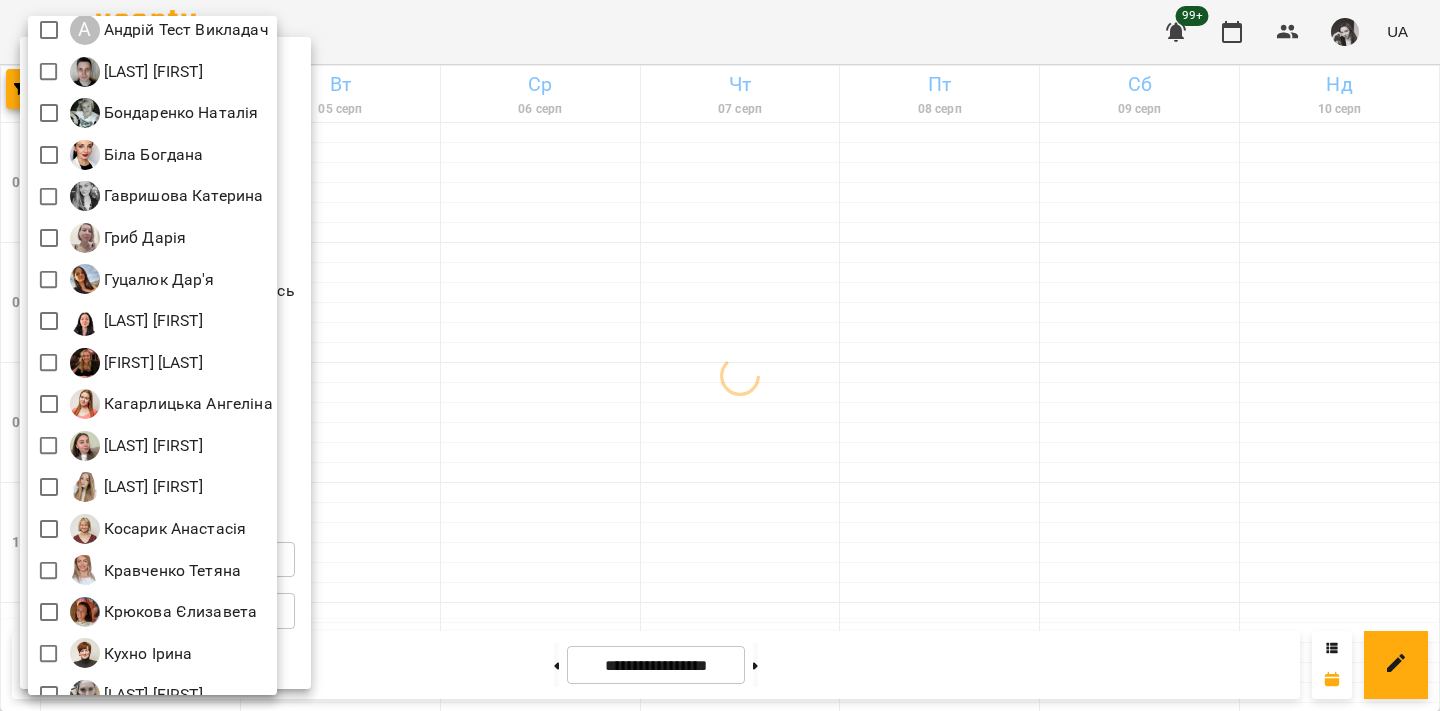 scroll, scrollTop: 186, scrollLeft: 0, axis: vertical 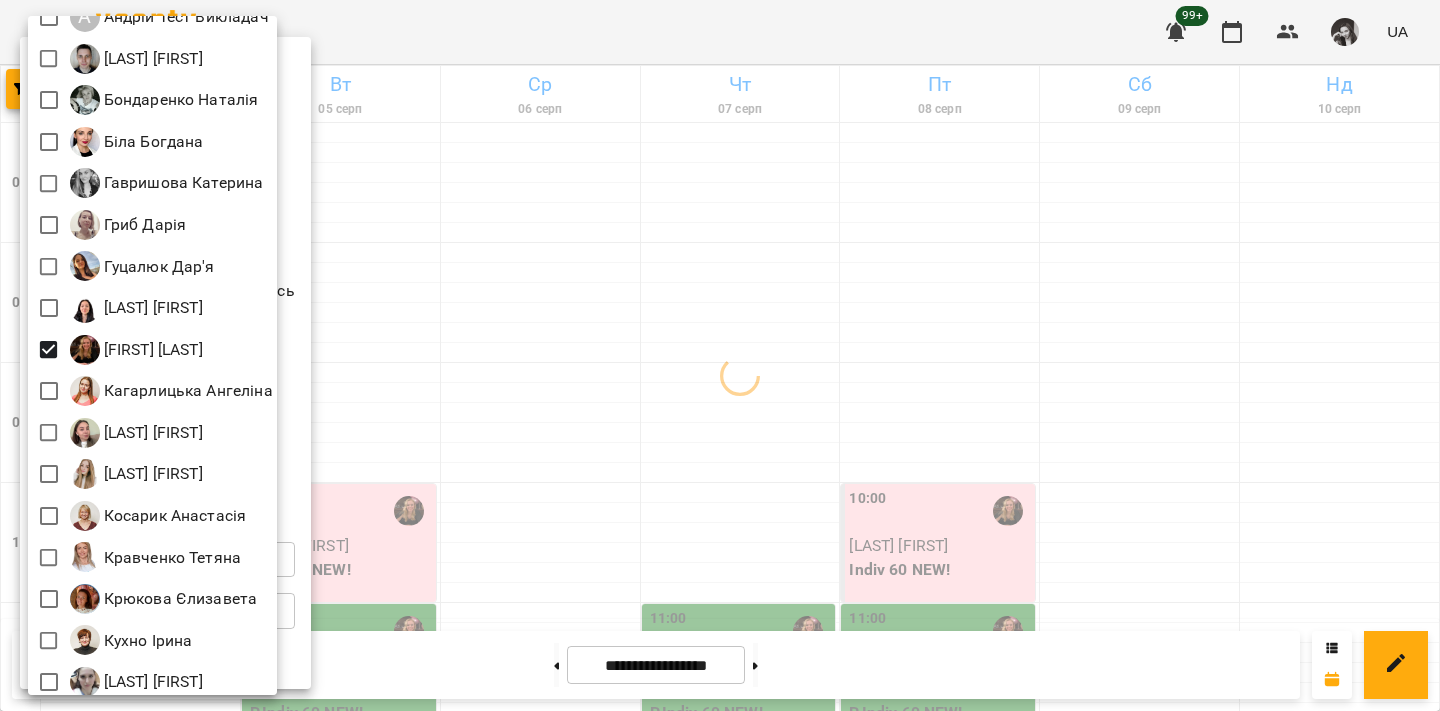 click at bounding box center [720, 355] 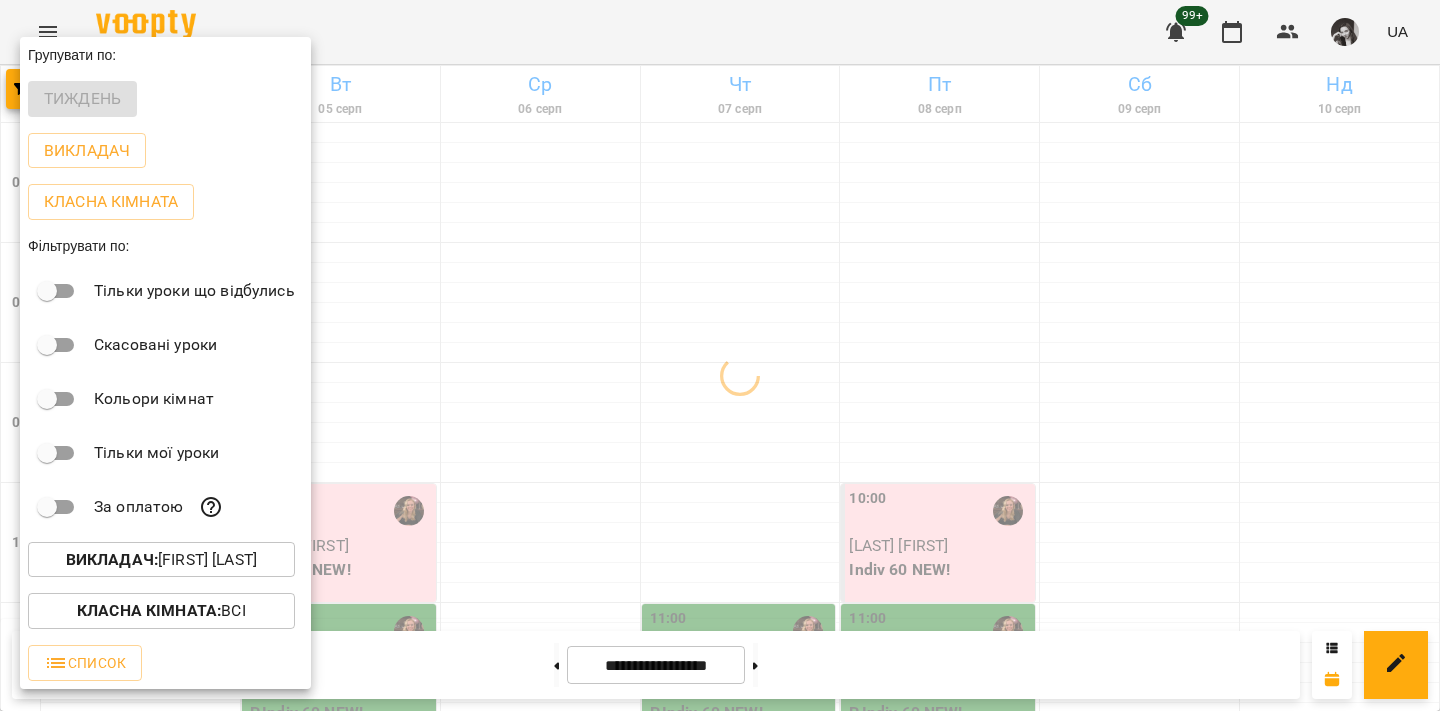 click at bounding box center [720, 355] 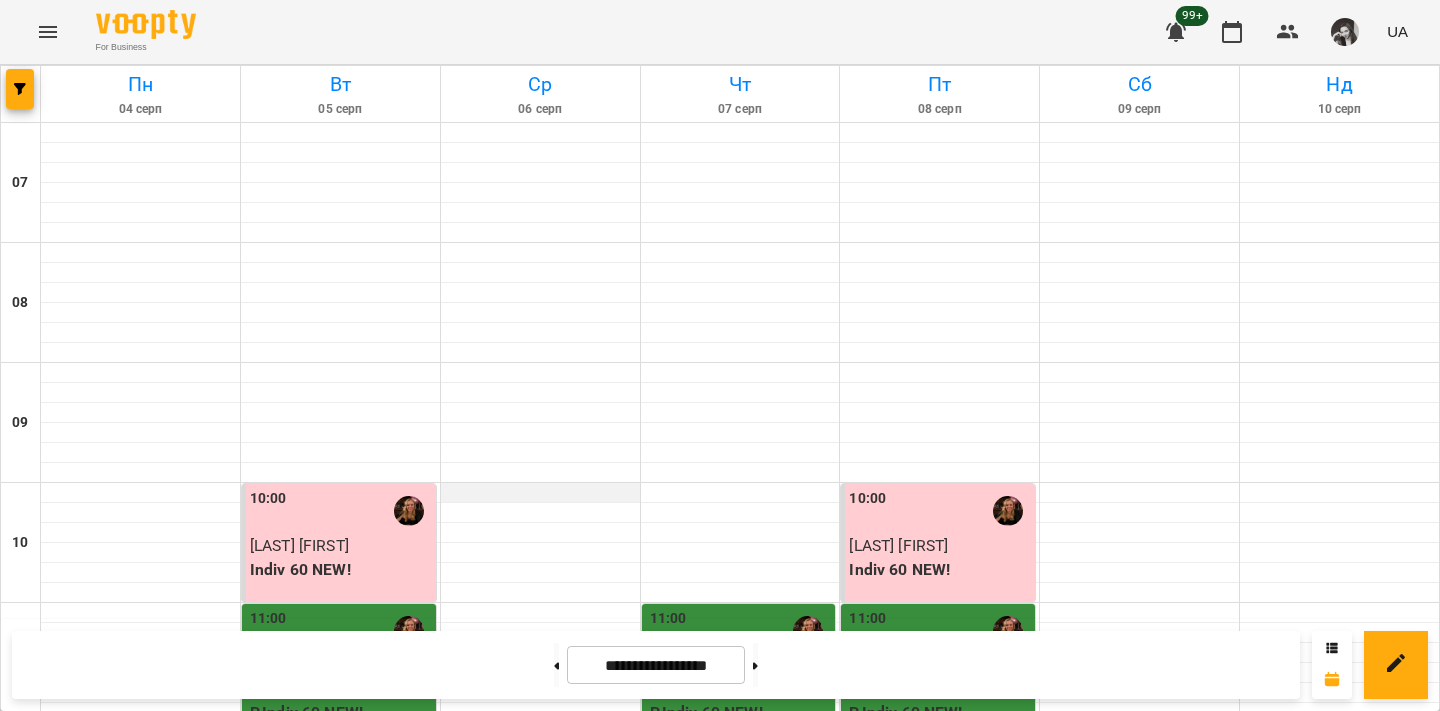 scroll, scrollTop: 0, scrollLeft: 0, axis: both 